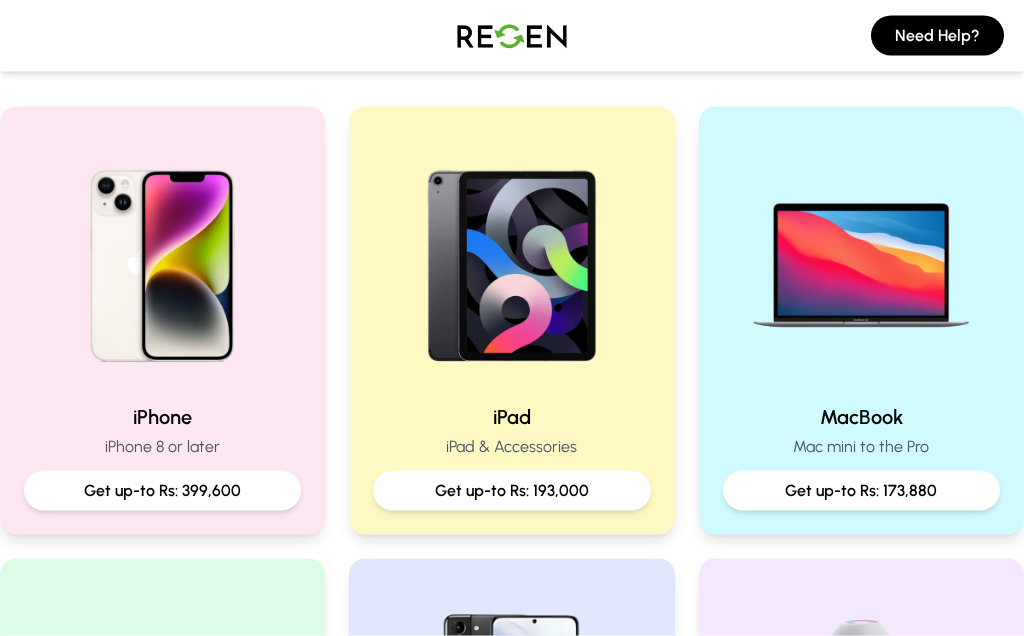 scroll, scrollTop: 390, scrollLeft: 0, axis: vertical 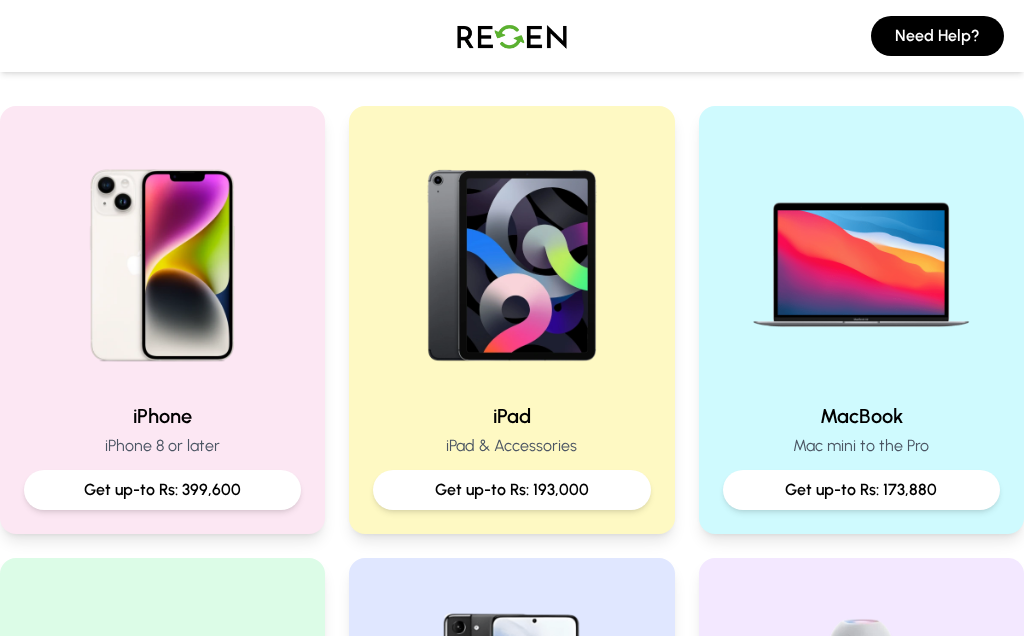 click at bounding box center (512, 258) 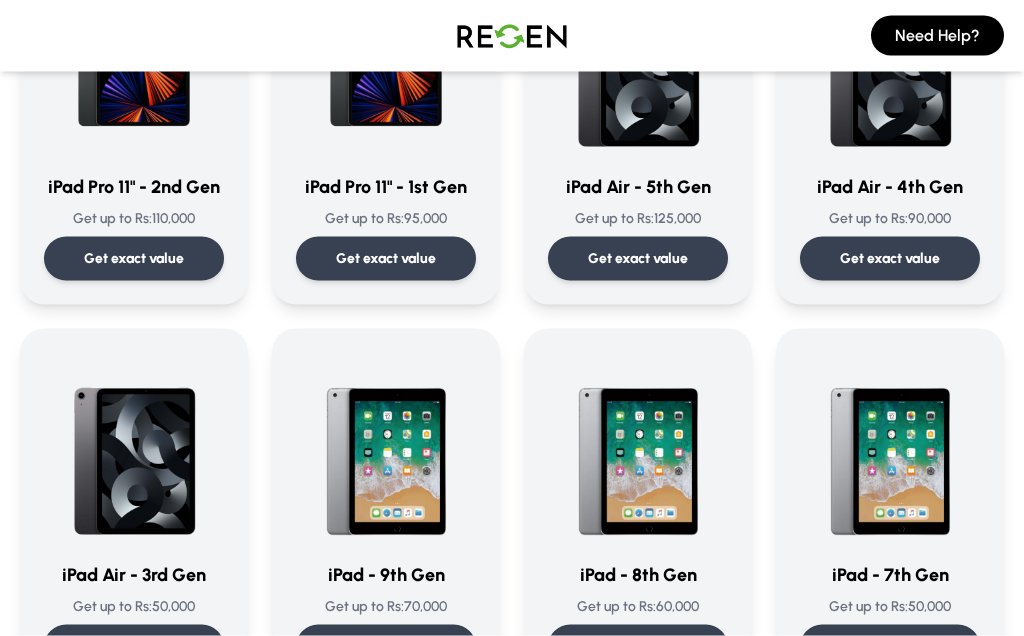 scroll, scrollTop: 704, scrollLeft: 0, axis: vertical 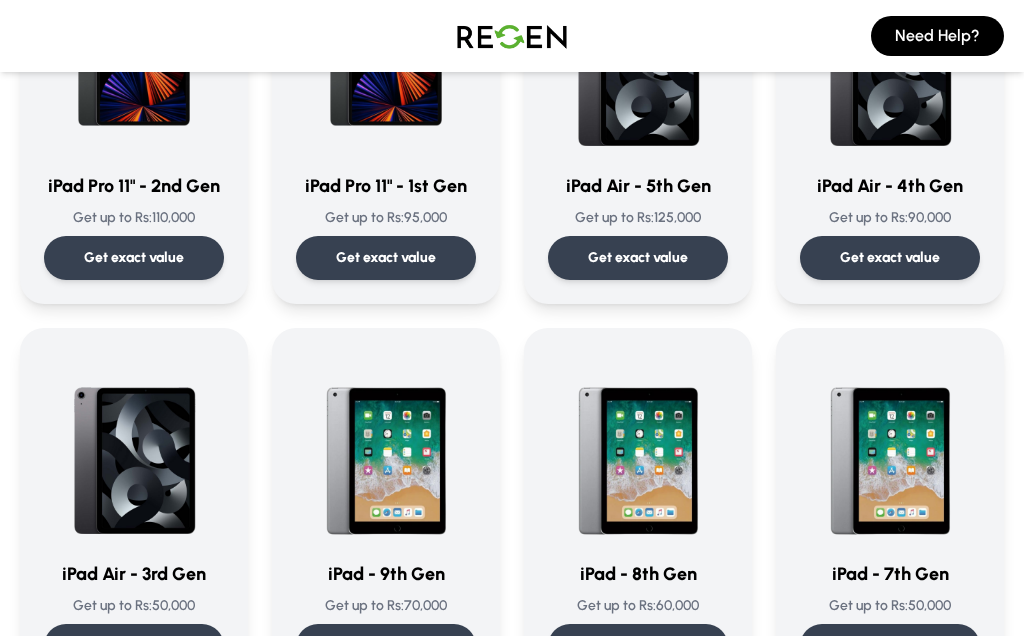 click on "Get exact value" at bounding box center [890, 646] 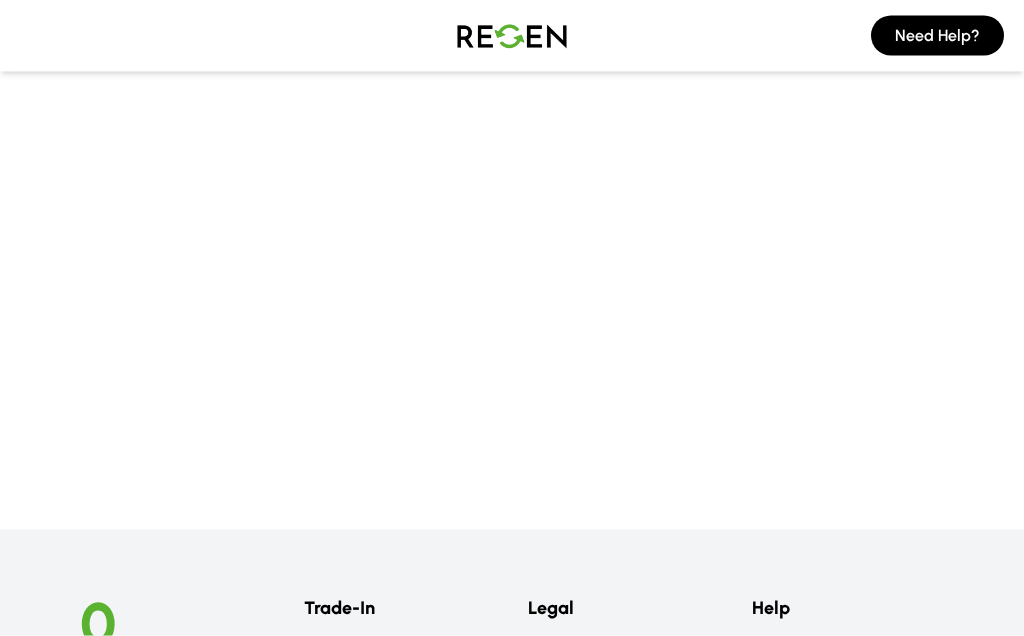 scroll, scrollTop: 87, scrollLeft: 0, axis: vertical 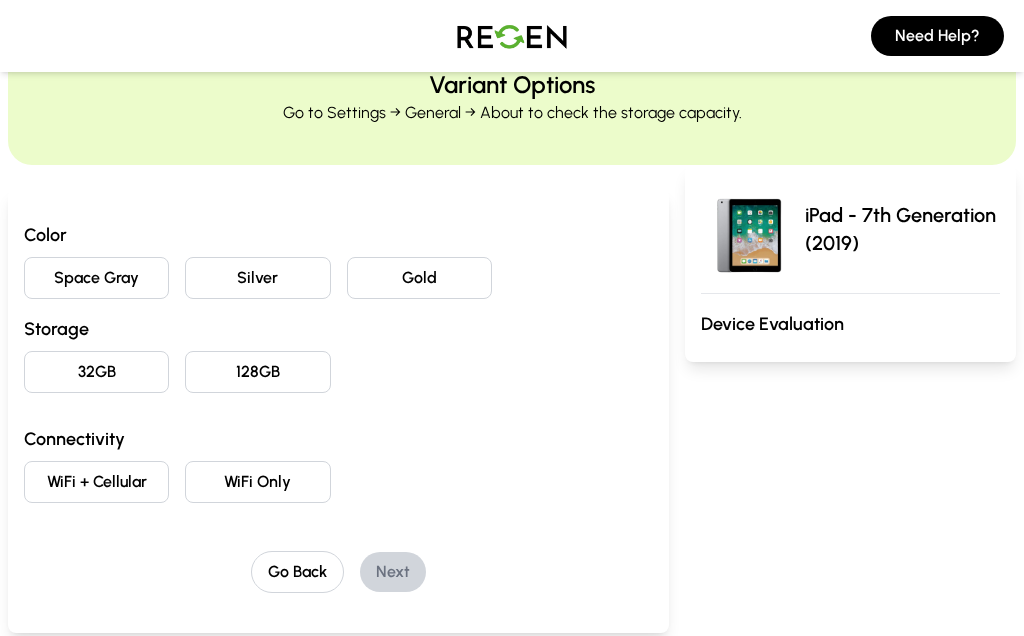 click on "Space Gray" at bounding box center [96, 278] 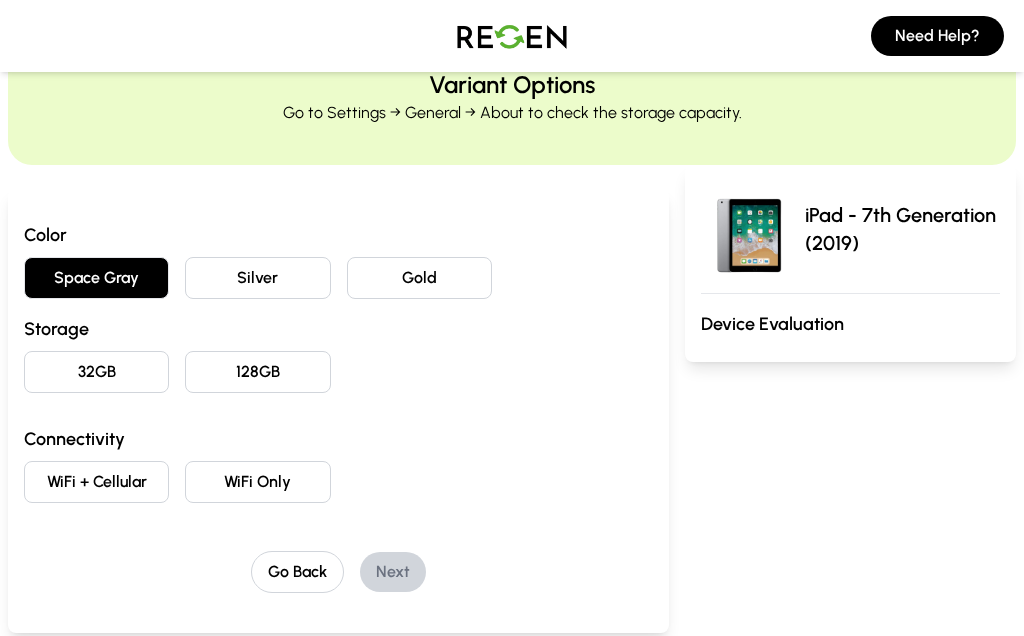 click on "32GB" at bounding box center (96, 372) 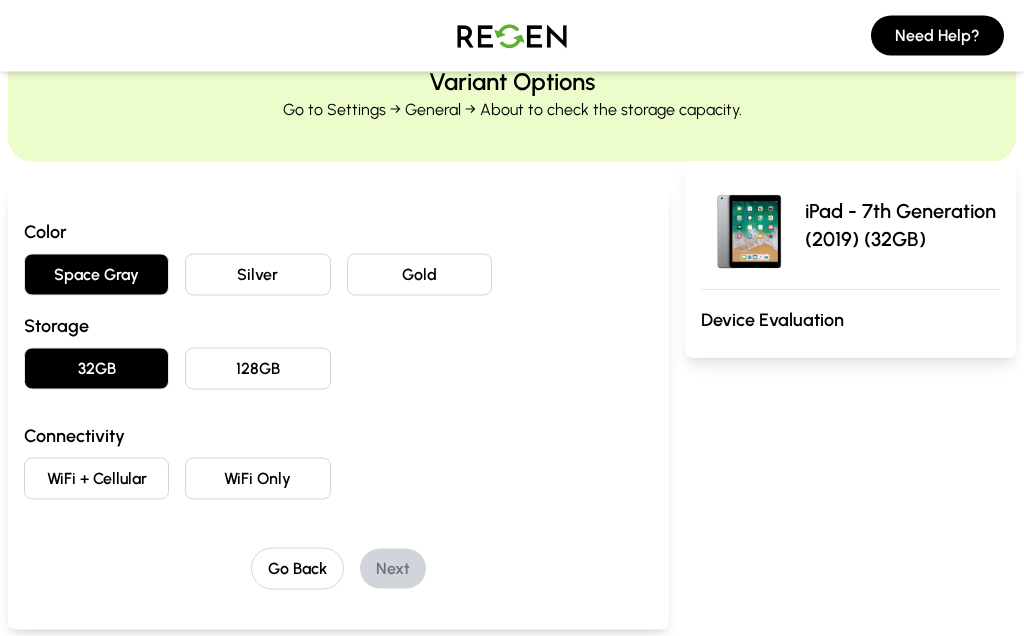 scroll, scrollTop: 102, scrollLeft: 0, axis: vertical 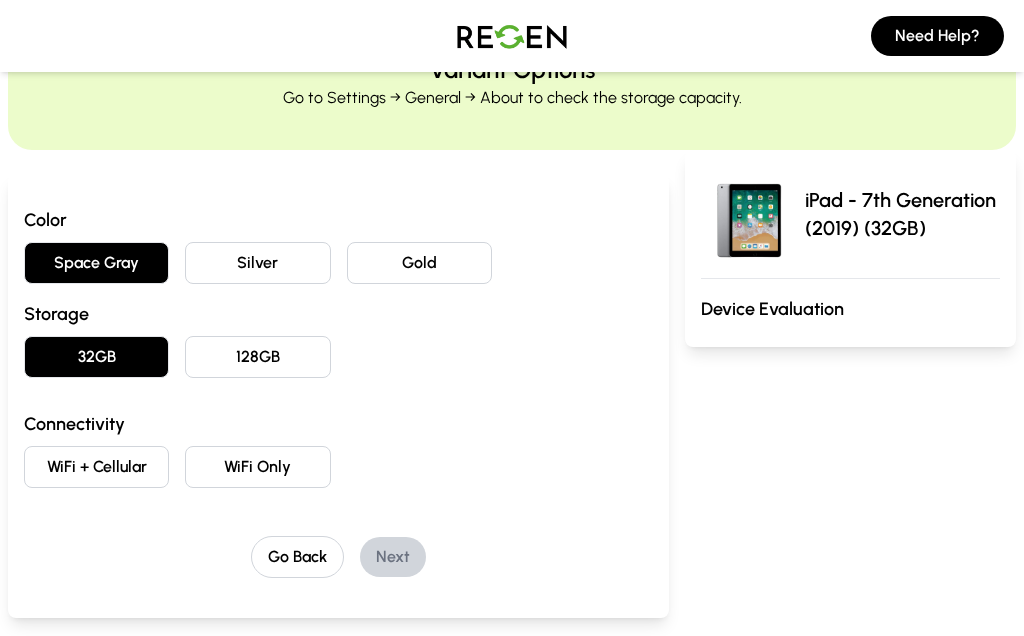 click on "Color Space Gray Silver Gold Storage 32GB 128GB Connectivity WiFi + Cellular WiFi Only" at bounding box center (338, 347) 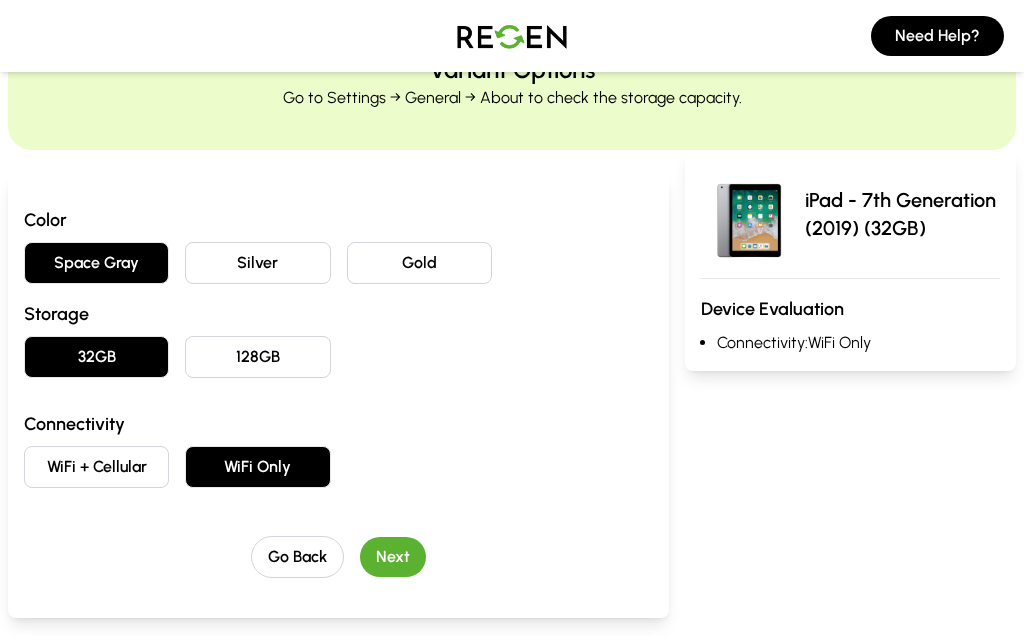 click on "Next" at bounding box center (393, 557) 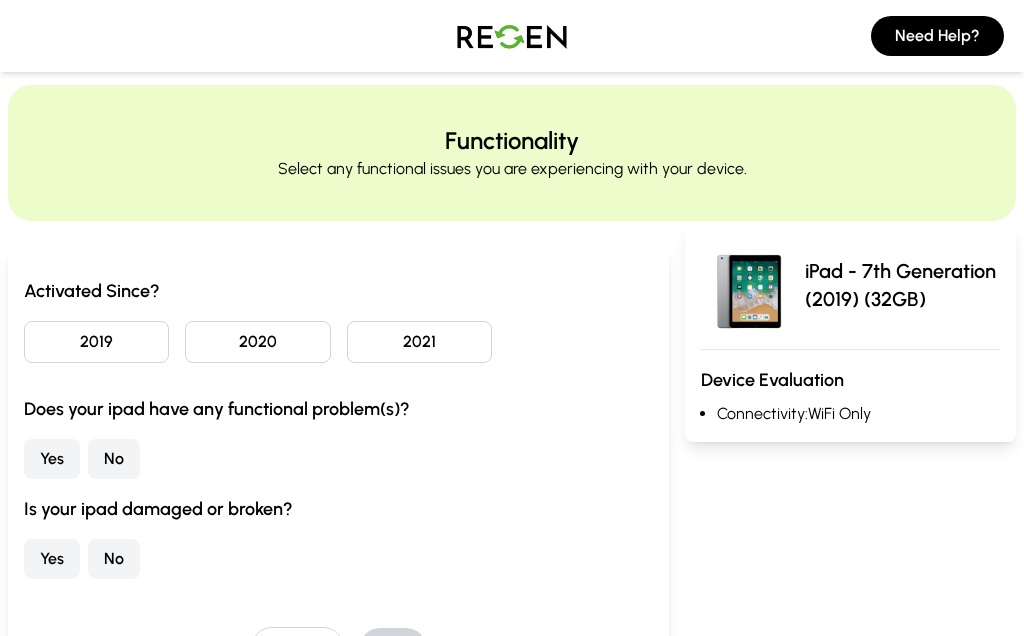 scroll, scrollTop: 0, scrollLeft: 0, axis: both 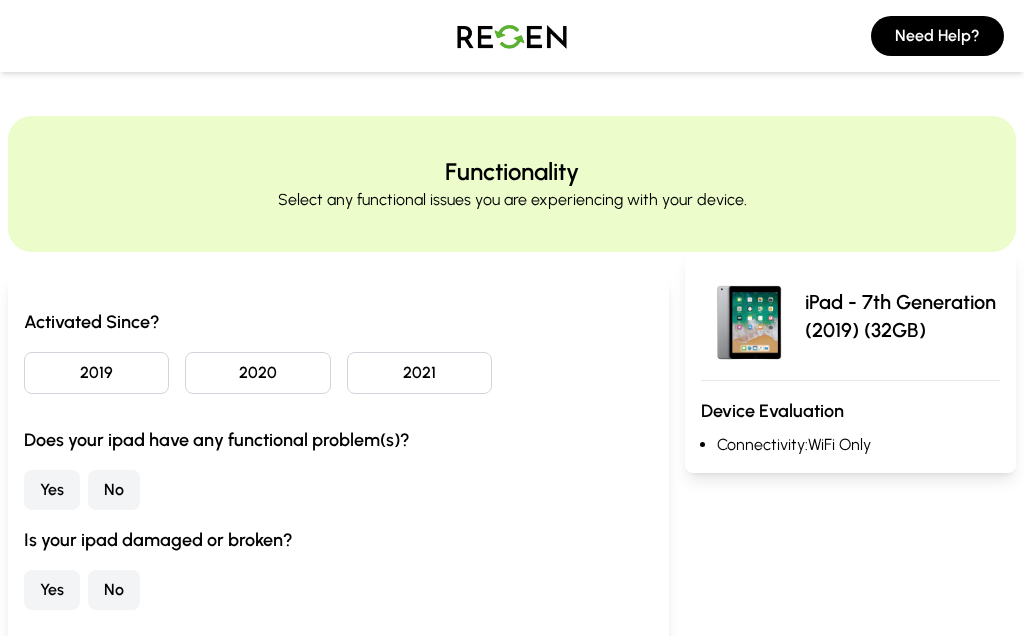 click on "Activated Since? 2019 2020 2021 Does your ipad have any functional problem(s)? Yes No Is your ipad damaged or broken? Yes No Go Back Next" at bounding box center (338, 508) 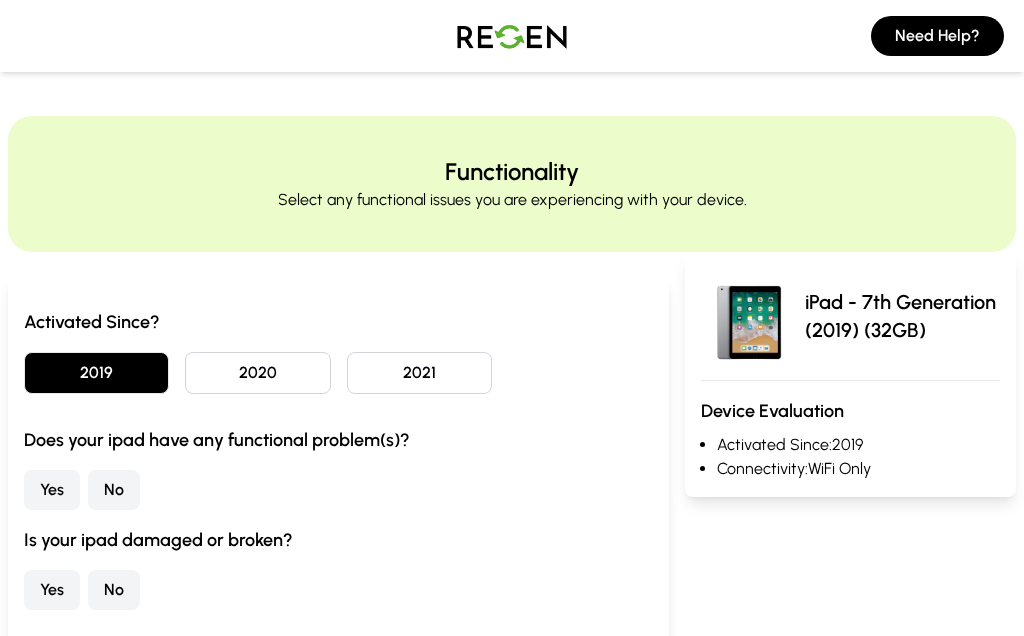 click on "Yes" at bounding box center (52, 490) 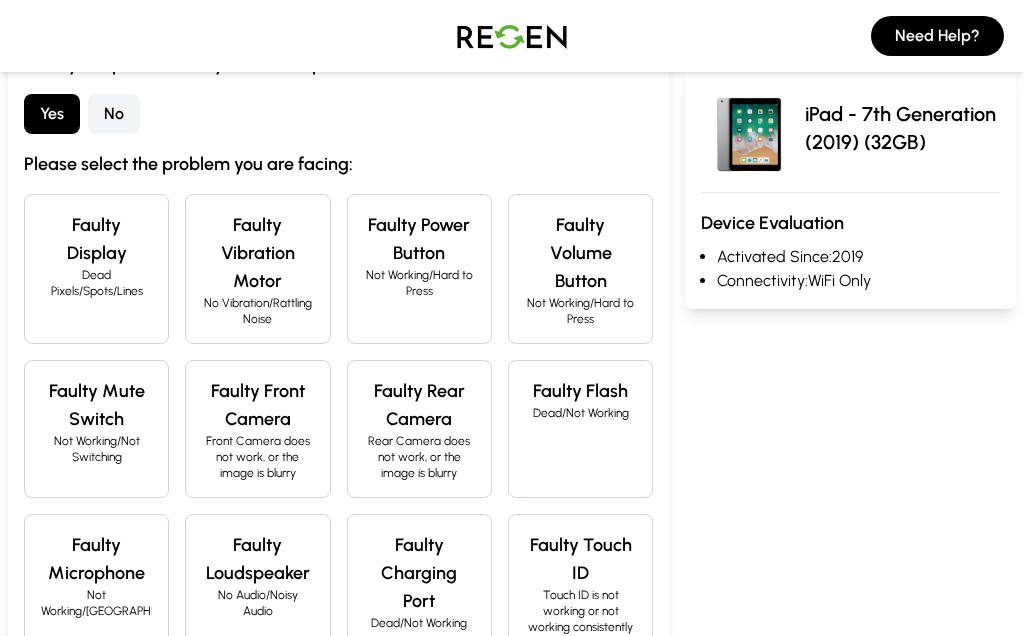 scroll, scrollTop: 395, scrollLeft: 0, axis: vertical 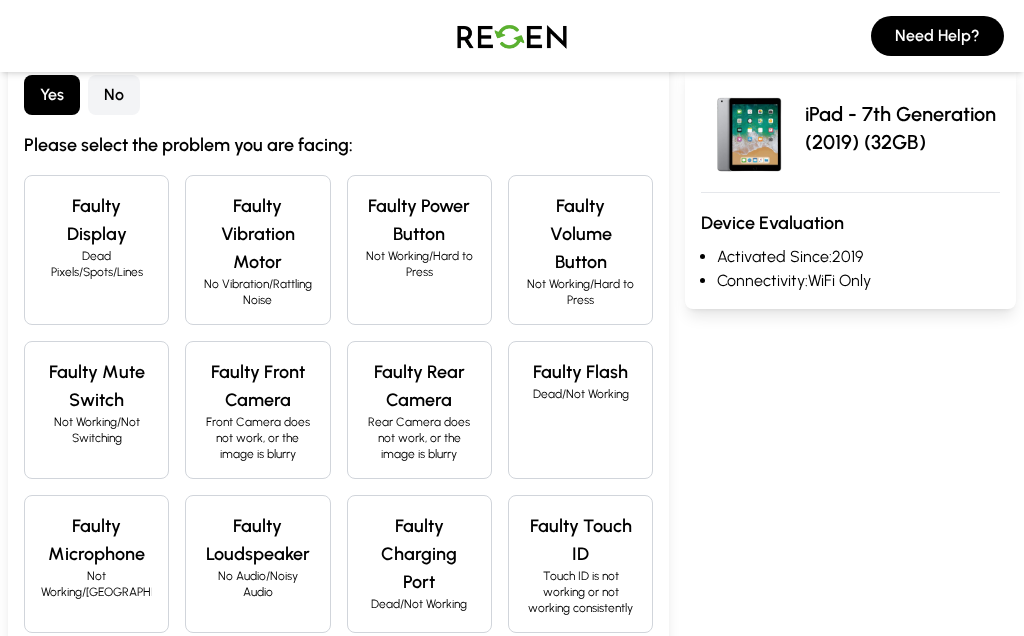click on "Functionality Select any functional issues you are experiencing with your device. Activated Since? 2019 2020 2021 Does your ipad have any functional problem(s)? Yes No Please select the problem you are facing: Faulty Display Dead Pixels/Spots/Lines Faulty Vibration Motor No Vibration/Rattling Noise Faulty Power Button Not Working/Hard to Press Faulty Volume Button Not Working/Hard to Press Faulty Mute Switch Not Working/Not Switching Faulty Front Camera Front Camera does not work, or the image is blurry Faulty Rear Camera Rear Camera does not work, or the image is blurry Faulty Flash Dead/Not Working Faulty Microphone Not Working/Noisy Faulty Loudspeaker No Audio/Noisy Audio Faulty Charging Port Dead/Not Working Faulty Touch ID Touch ID is not working or not working consistently Is your ipad damaged or broken? Yes No Go Back Next iPad - 7th Generation (2019)    (32GB) Device Evaluation Activated Since:  2019 Connectivity:  WiFi Only" at bounding box center [512, 316] 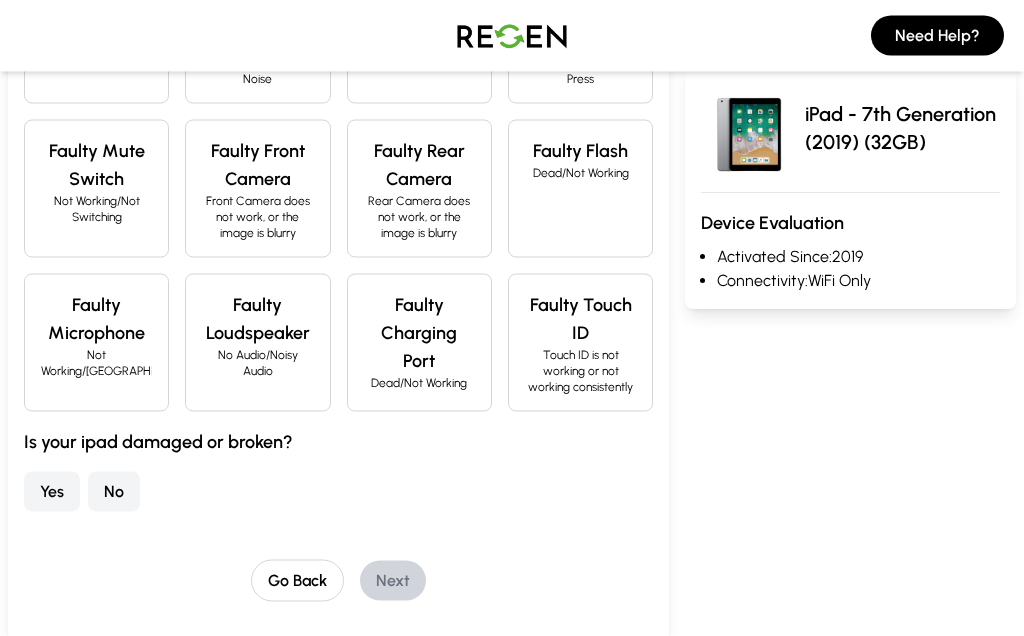 scroll, scrollTop: 639, scrollLeft: 0, axis: vertical 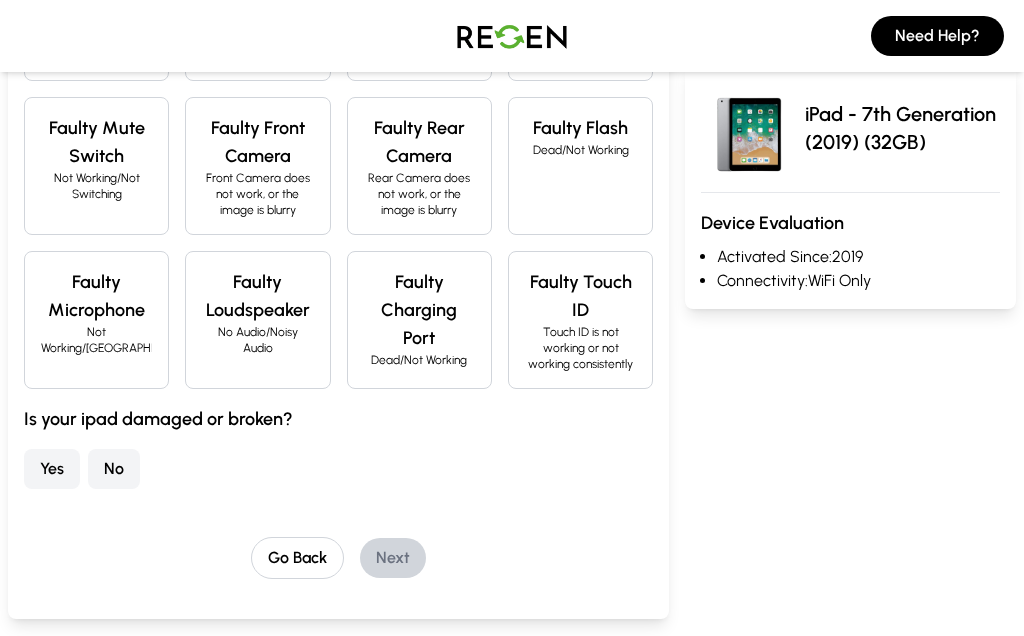 click on "Yes" at bounding box center (52, 469) 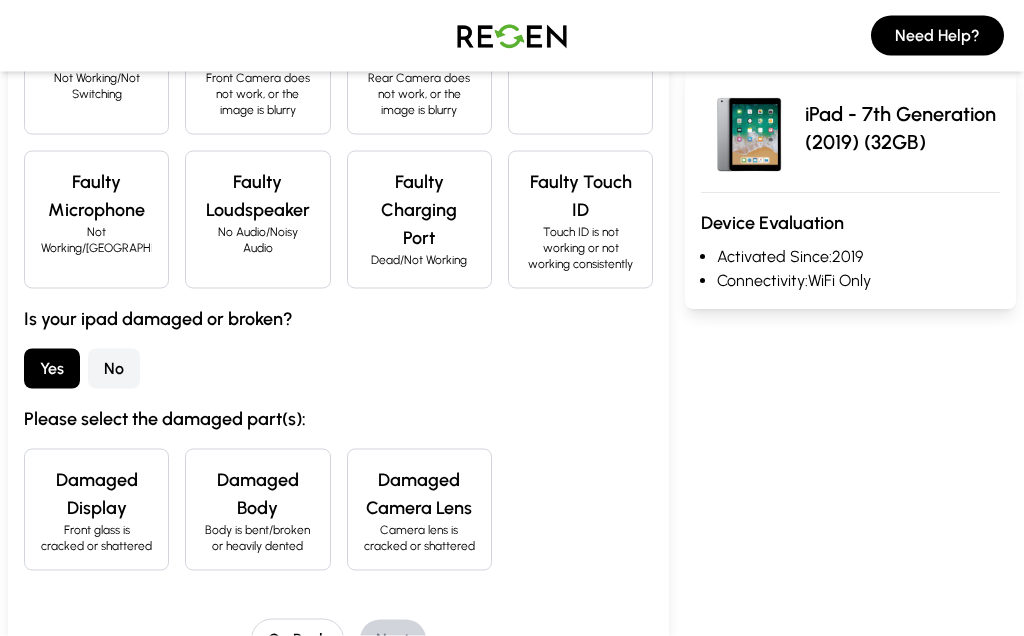 scroll, scrollTop: 740, scrollLeft: 0, axis: vertical 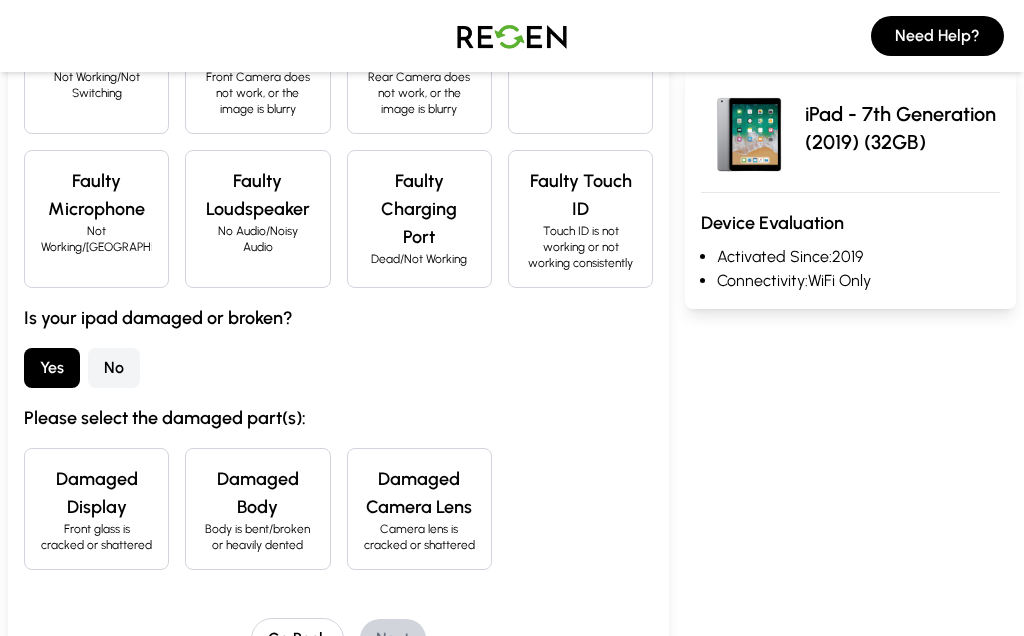 click on "Damaged Display Front glass is cracked or shattered" at bounding box center (96, 509) 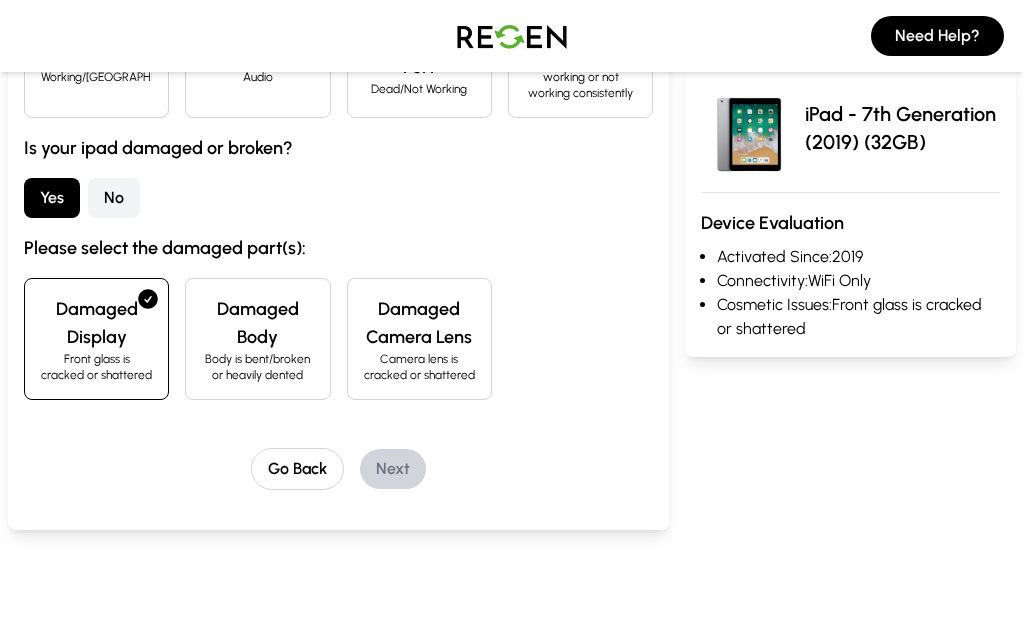 scroll, scrollTop: 887, scrollLeft: 0, axis: vertical 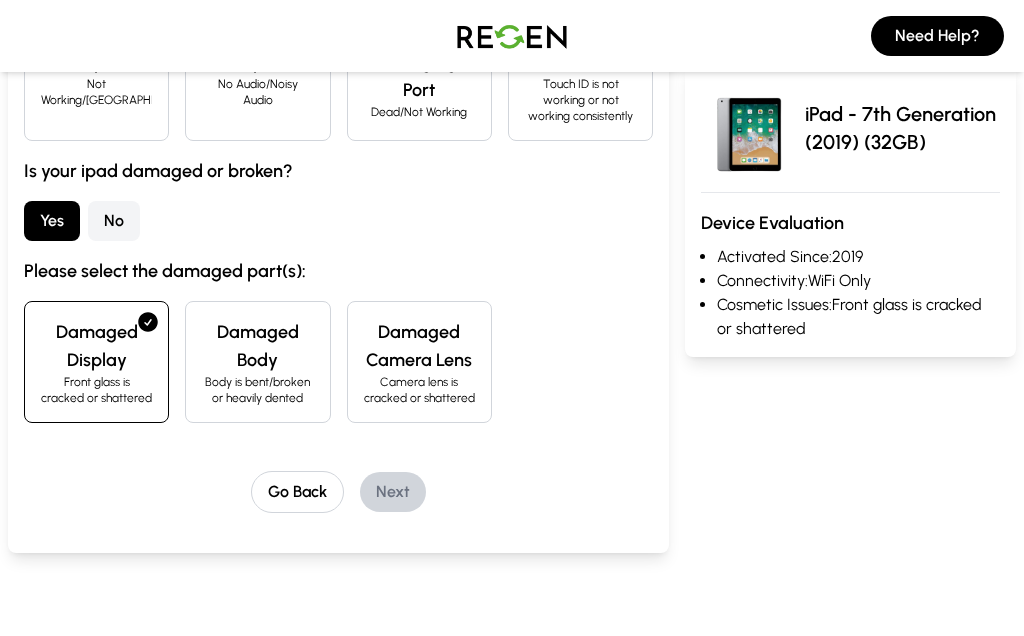click on "Damaged Body" at bounding box center (257, 346) 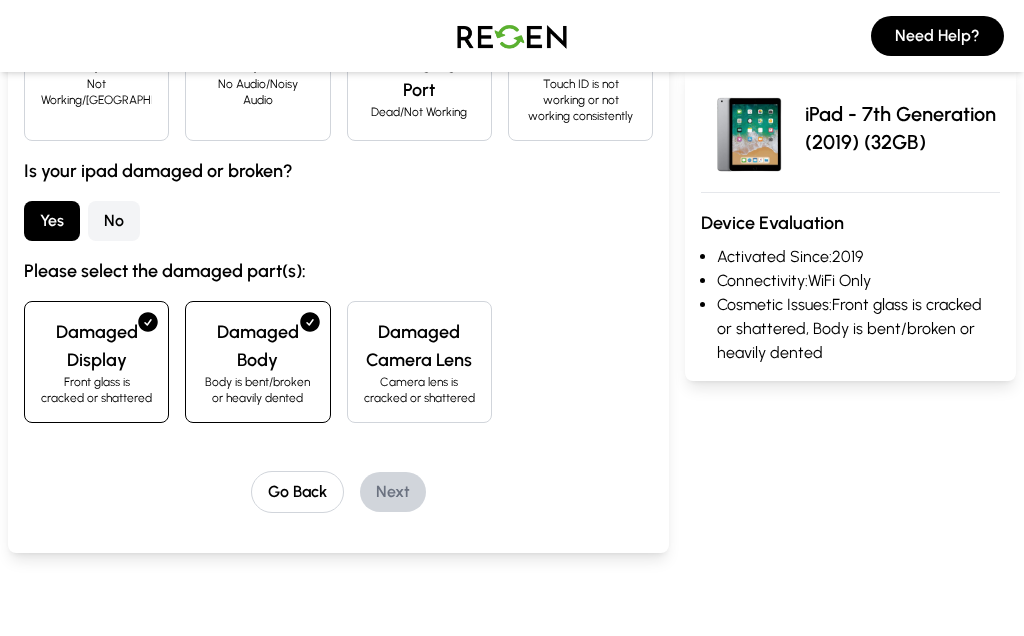 click on "Damaged Camera Lens" at bounding box center (419, 346) 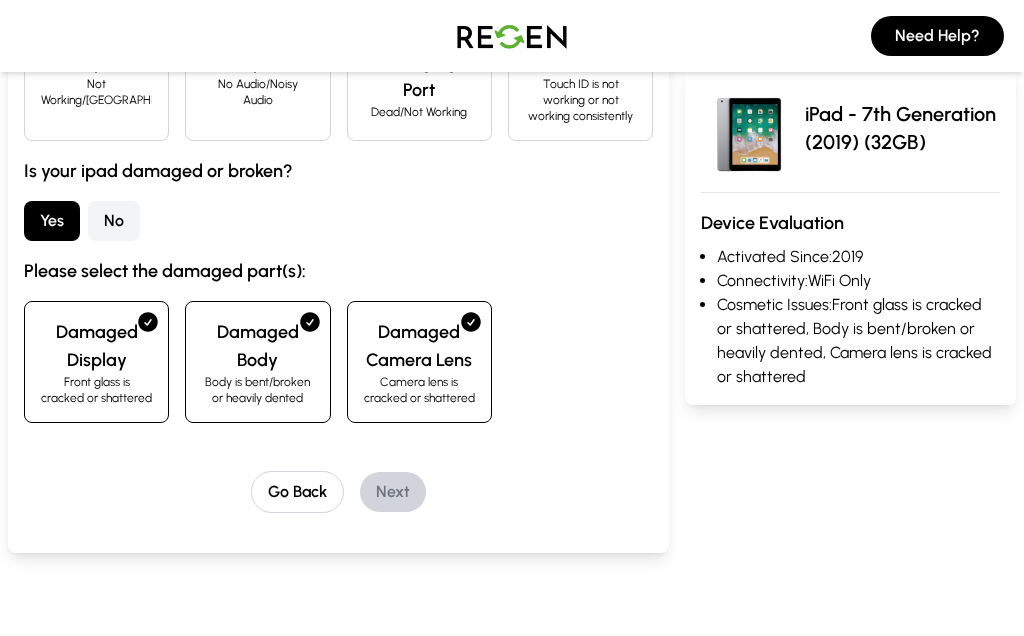 click on "Damaged Body" at bounding box center (257, 346) 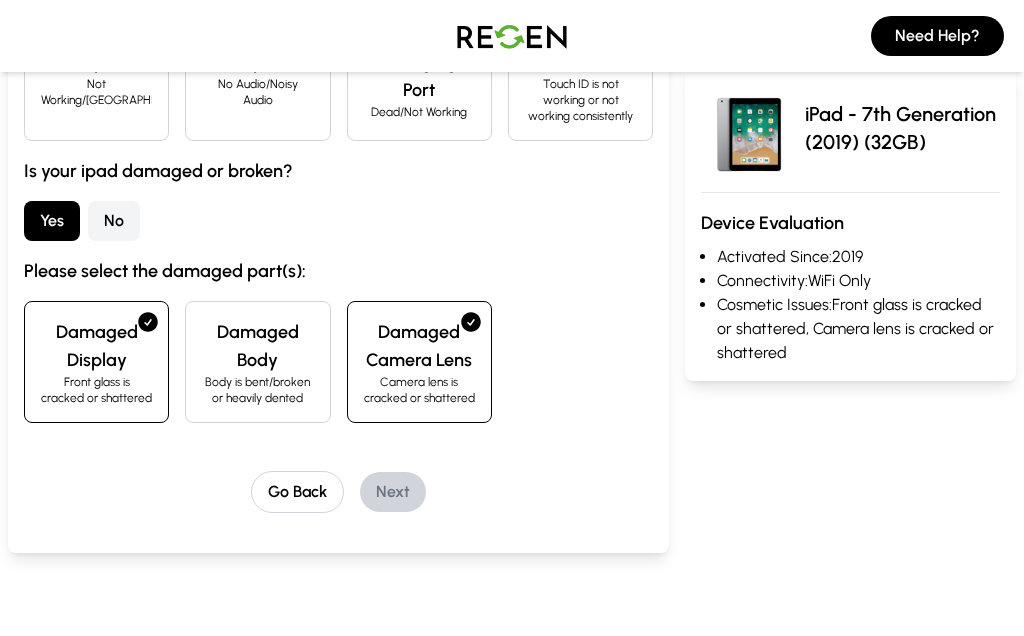 click on "Damaged Camera Lens" at bounding box center [419, 346] 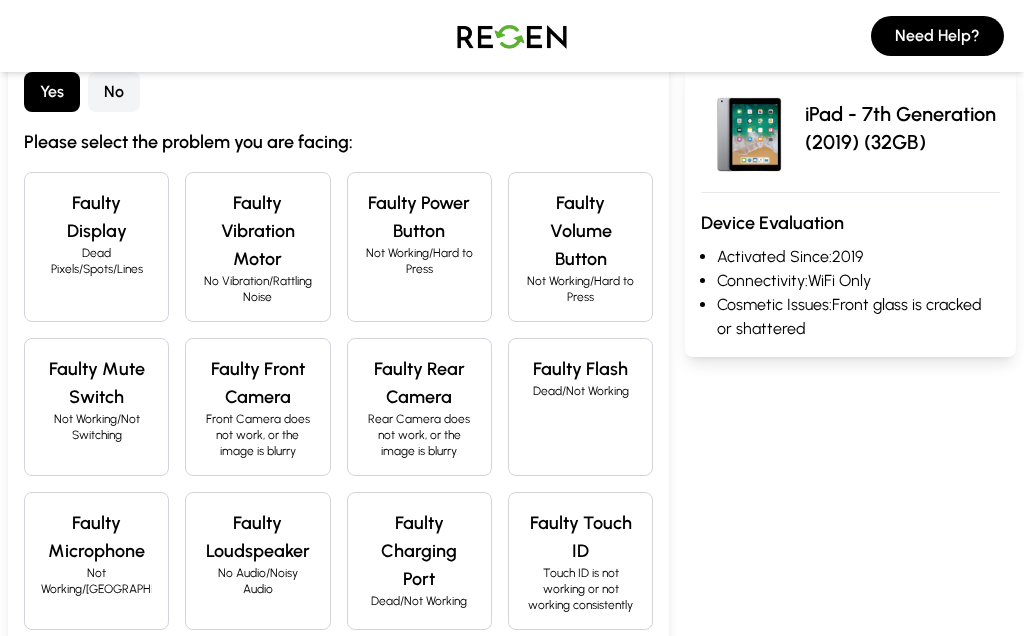 scroll, scrollTop: 374, scrollLeft: 0, axis: vertical 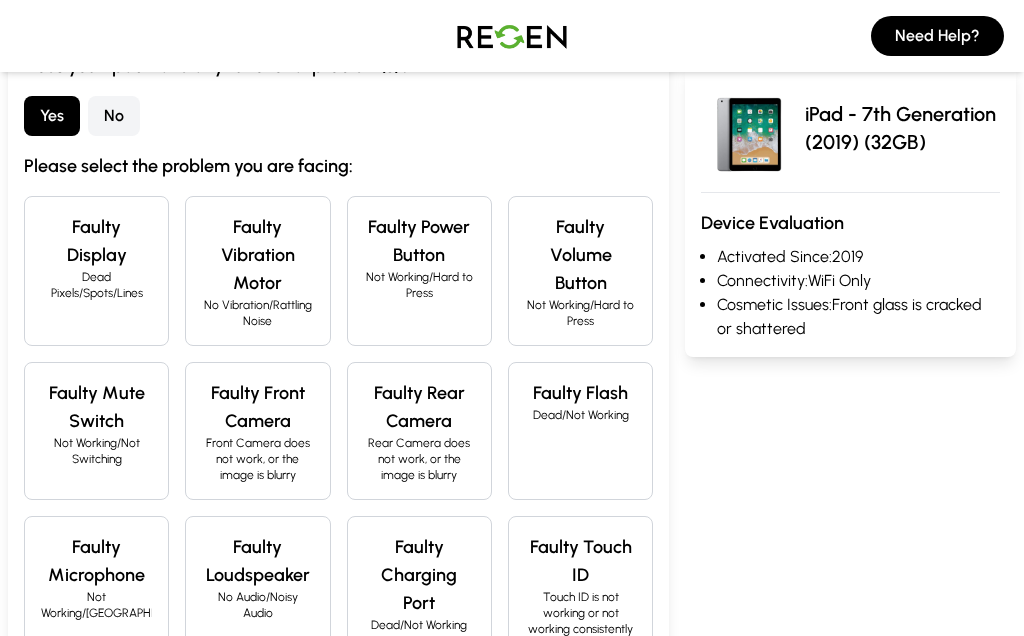 click on "Rear Camera does not work, or the image is blurry" at bounding box center (419, 459) 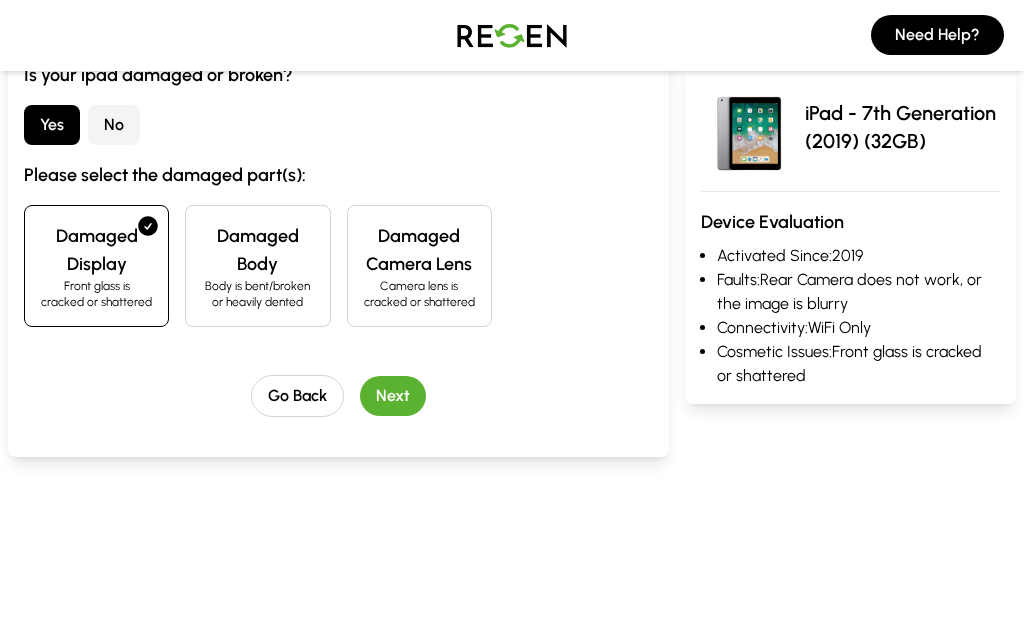 click on "Next" at bounding box center (393, 397) 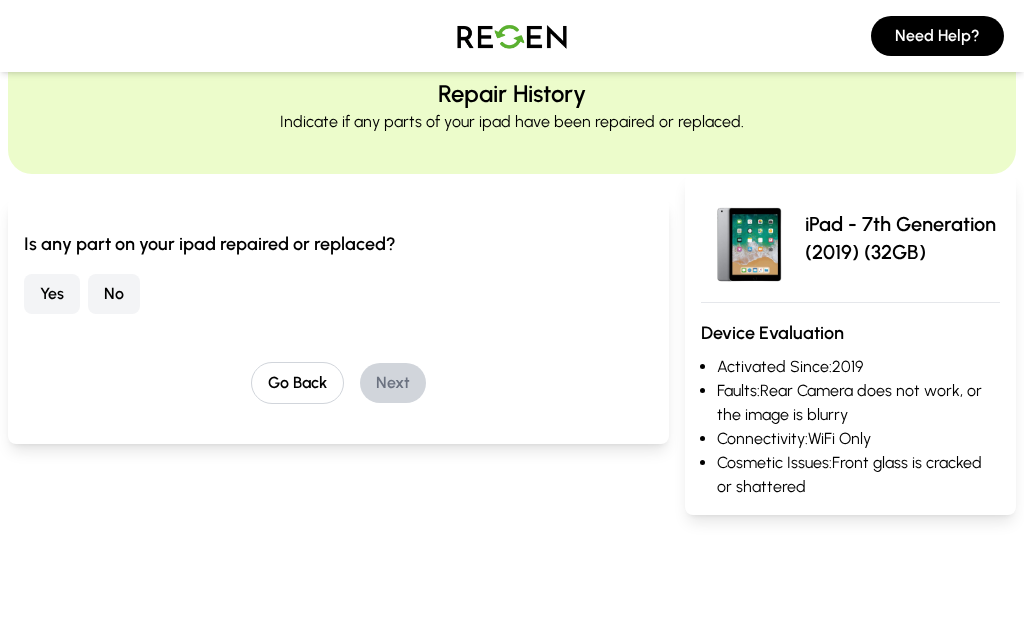 scroll, scrollTop: 0, scrollLeft: 0, axis: both 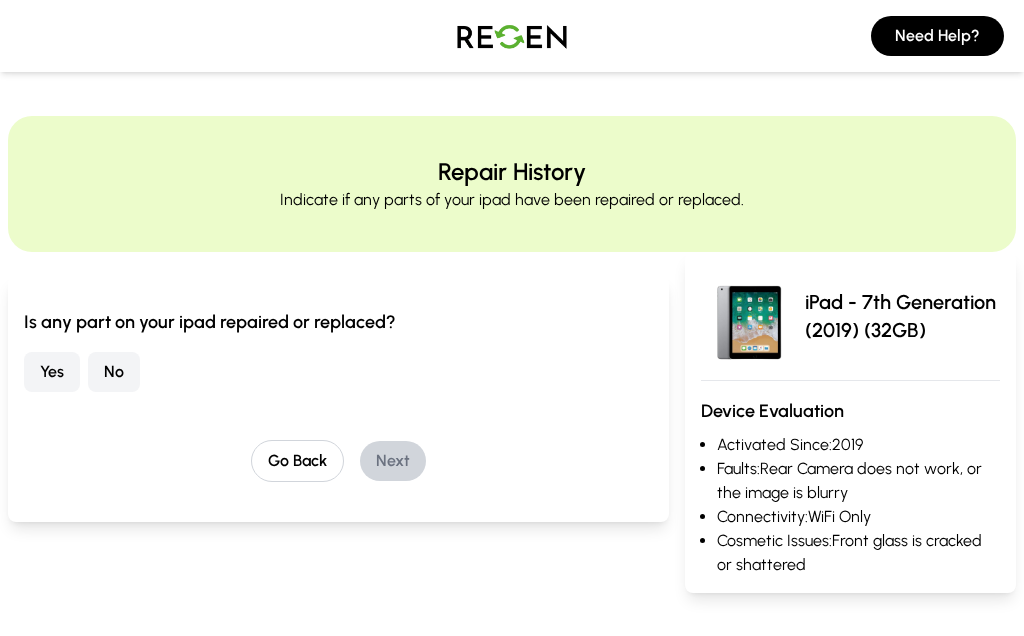 click on "Yes" at bounding box center [52, 372] 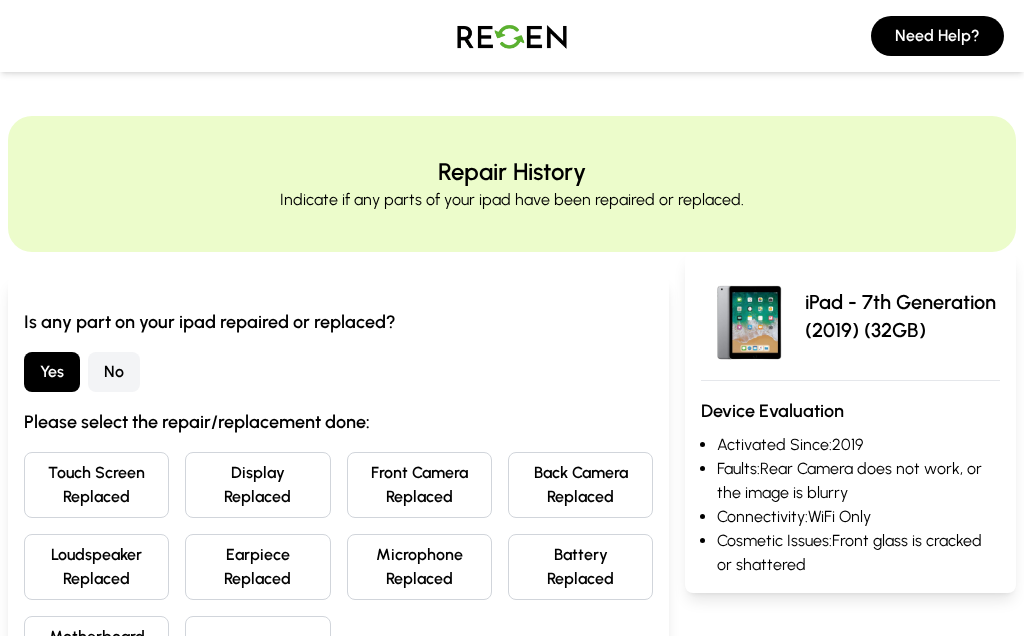 click on "Is any part on your ipad repaired or replaced? Yes No Please select the repair/replacement done: Touch Screen Replaced Display Replaced Front Camera Replaced Back Camera Replaced Loudspeaker Replaced Earpiece Replaced Microphone Replaced Battery Replaced Motherboard Repaired Other Repairs" at bounding box center (338, 495) 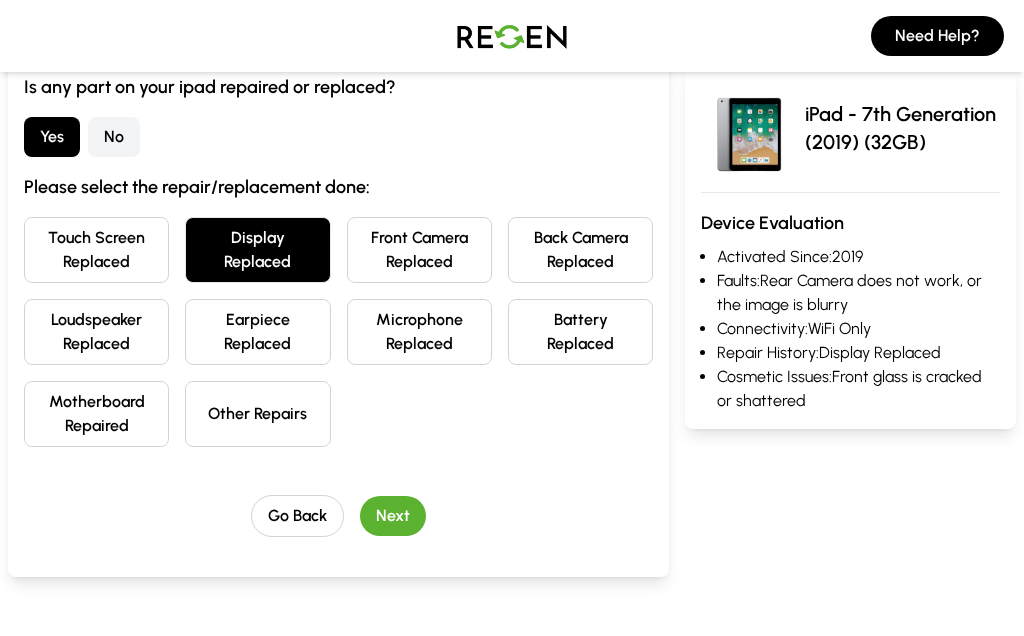 click on "Next" at bounding box center [393, 516] 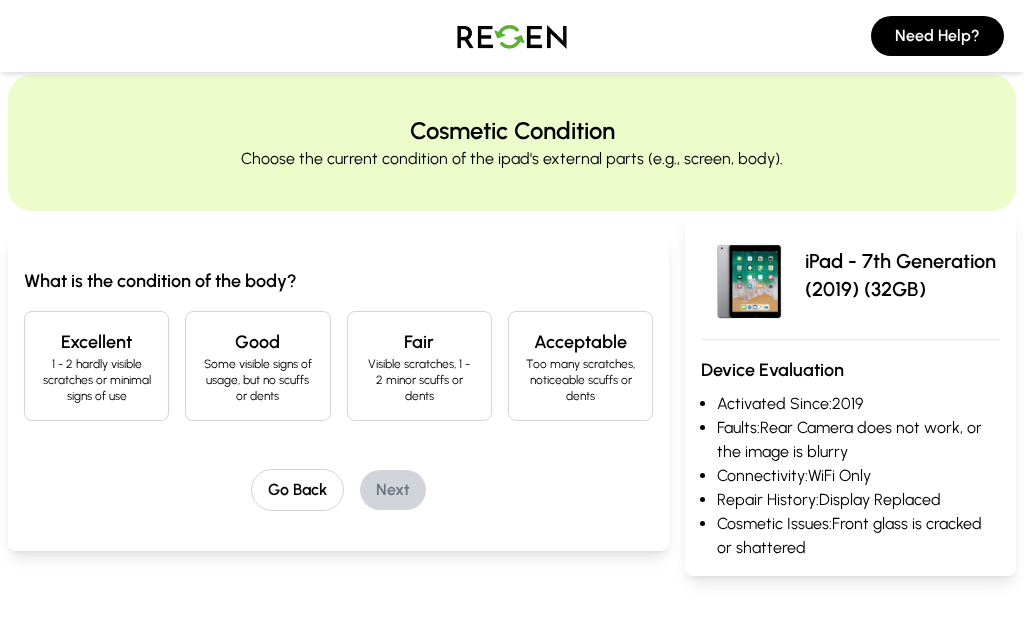 scroll, scrollTop: 0, scrollLeft: 0, axis: both 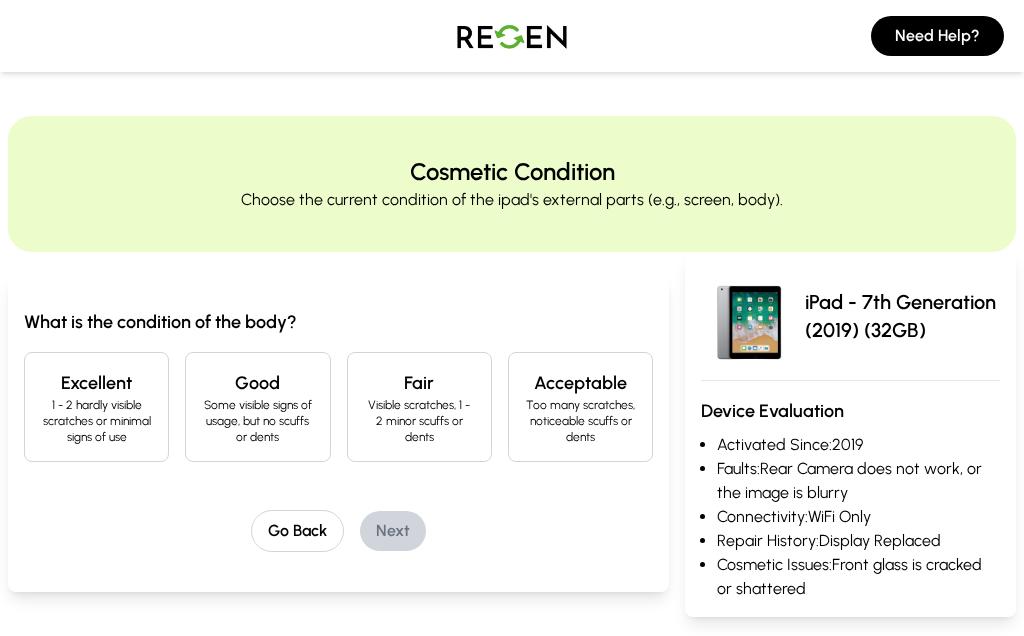 click on "Good Some visible signs of usage, but no scuffs or dents" at bounding box center (257, 407) 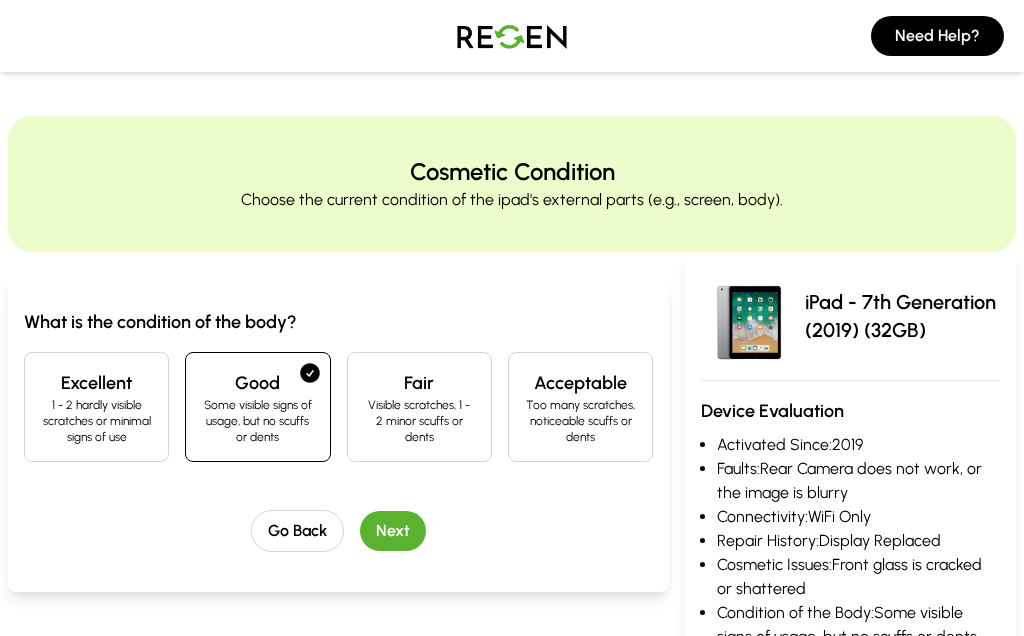 click on "Next" at bounding box center (393, 531) 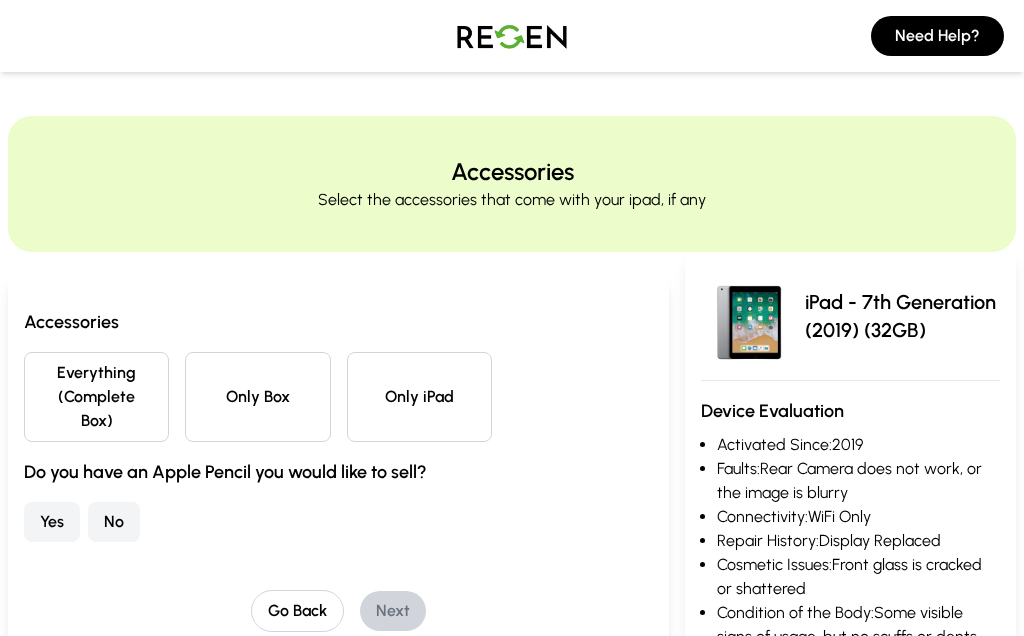click on "Only iPad" at bounding box center [419, 397] 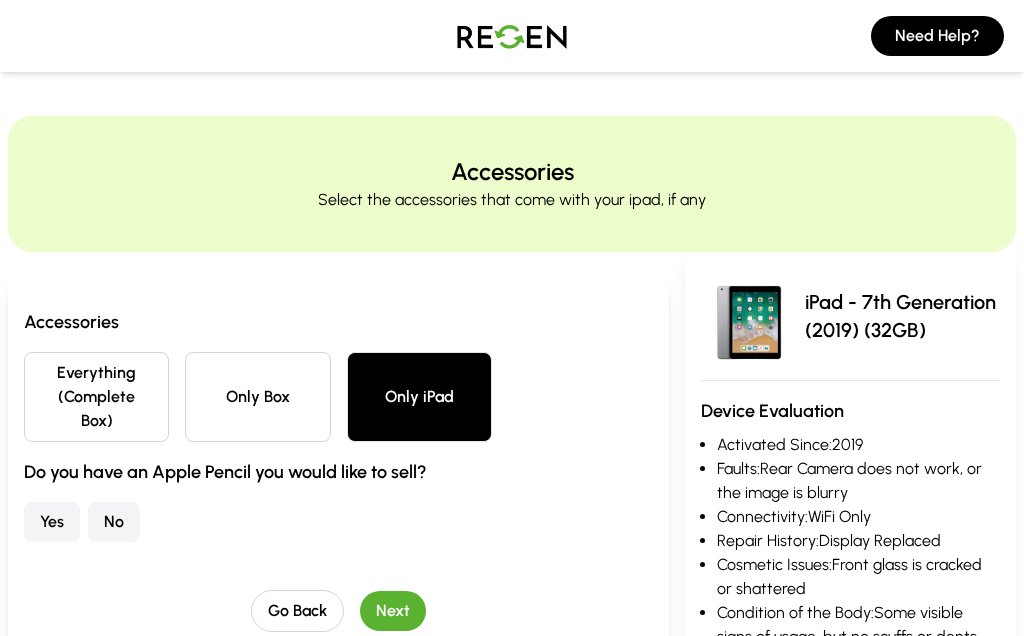 click on "No" at bounding box center (114, 522) 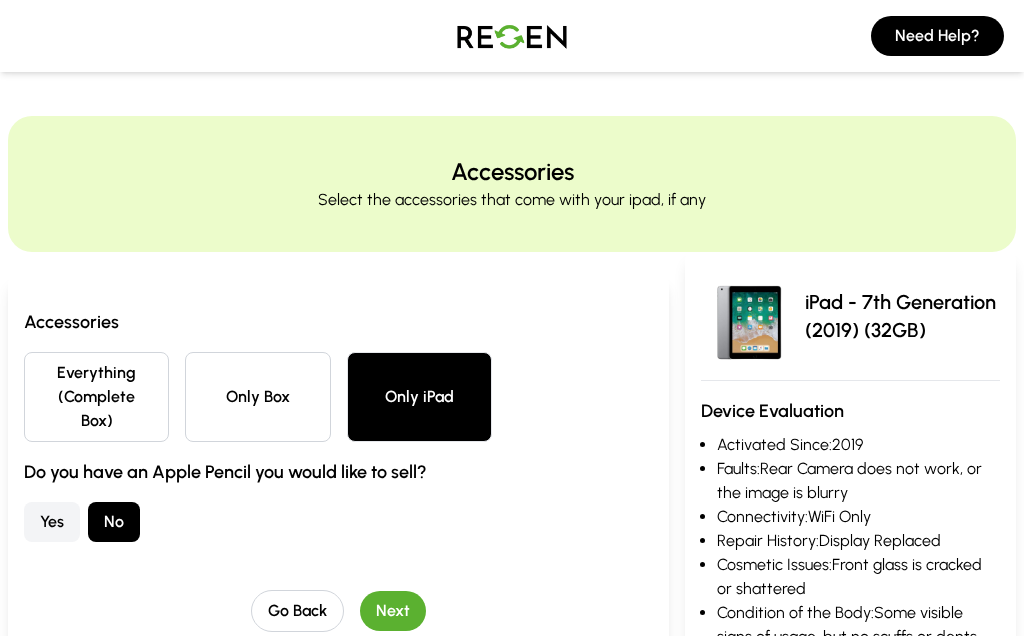 click on "Next" at bounding box center (393, 611) 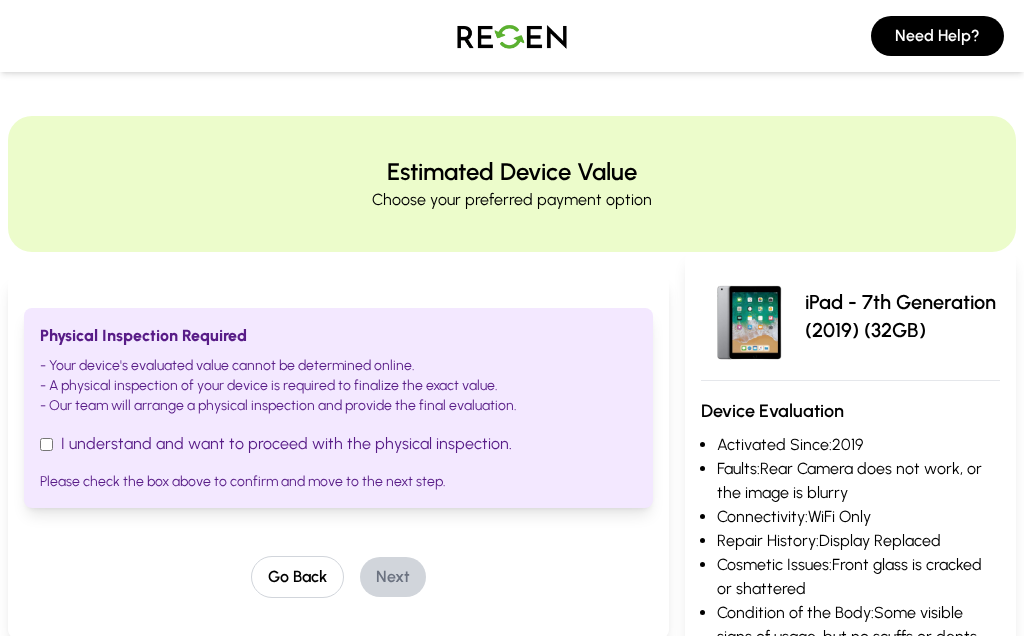 click on "Physical Inspection Required - Your device's evaluated value cannot be determined online. - A physical inspection of your device is required to finalize the exact value. - Our team will arrange a physical inspection and provide the final evaluation. I understand and want to proceed with the physical inspection. Please check the box above to confirm and move to the next step." at bounding box center [338, 408] 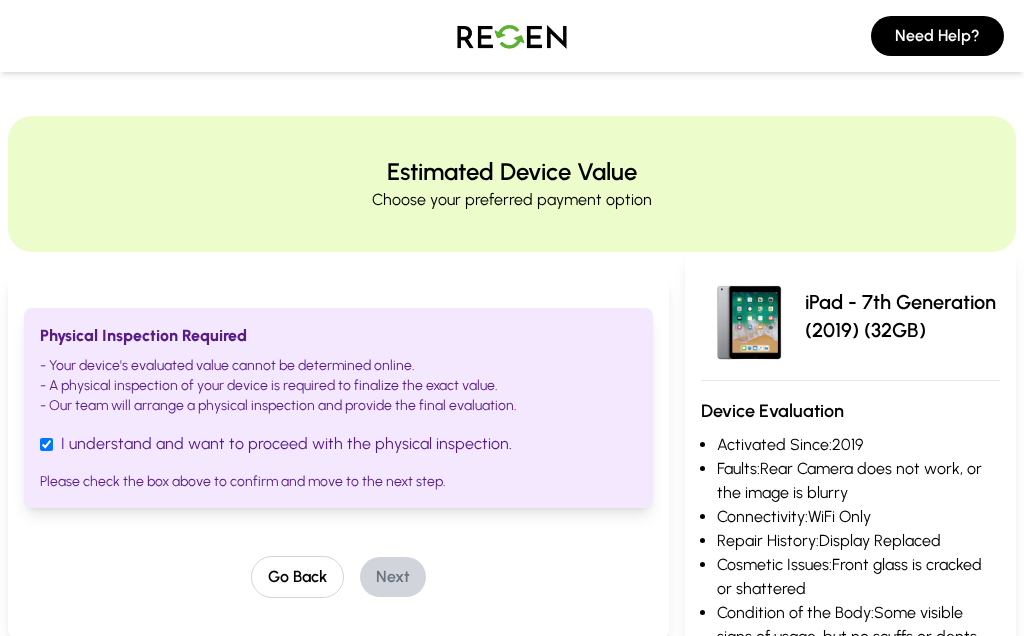 checkbox on "true" 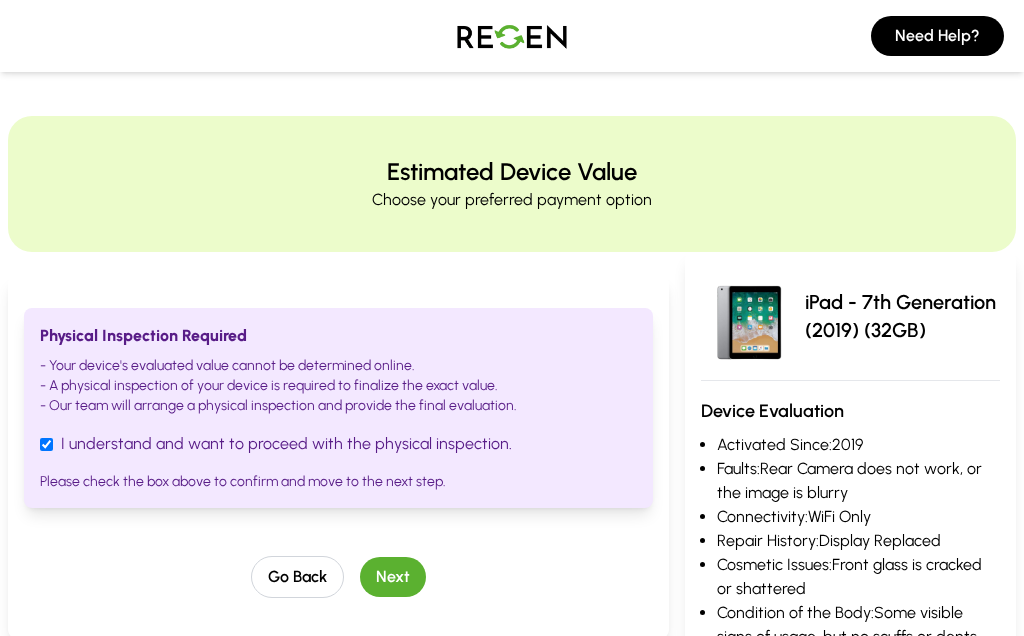 click on "Physical Inspection Required - Your device's evaluated value cannot be determined online. - A physical inspection of your device is required to finalize the exact value. - Our team will arrange a physical inspection and provide the final evaluation. I understand and want to proceed with the physical inspection. Please check the box above to confirm and move to the next step. Go Back Next" at bounding box center [338, 457] 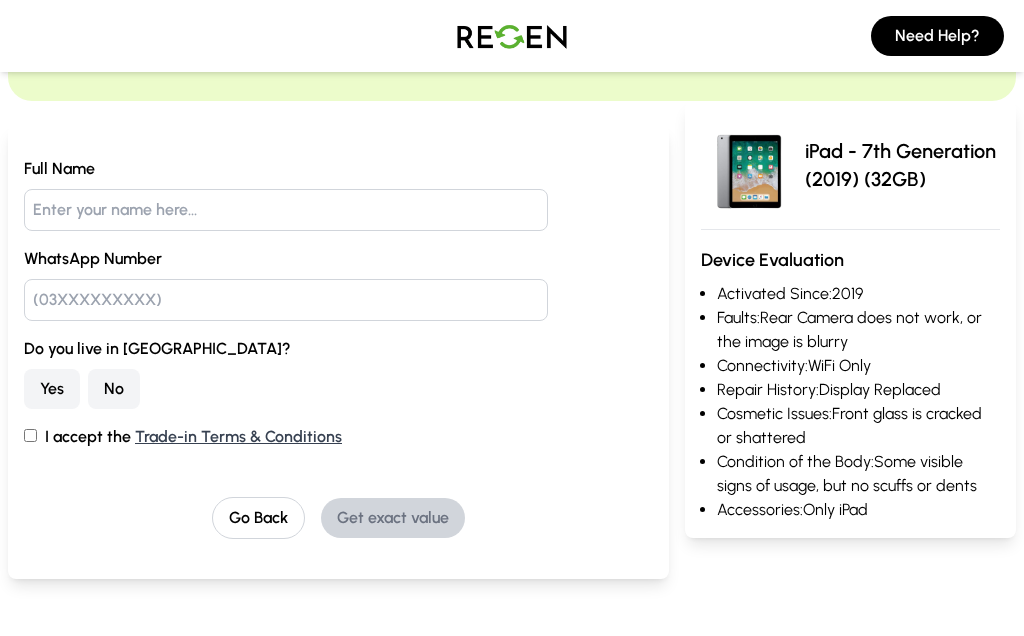 scroll, scrollTop: 151, scrollLeft: 0, axis: vertical 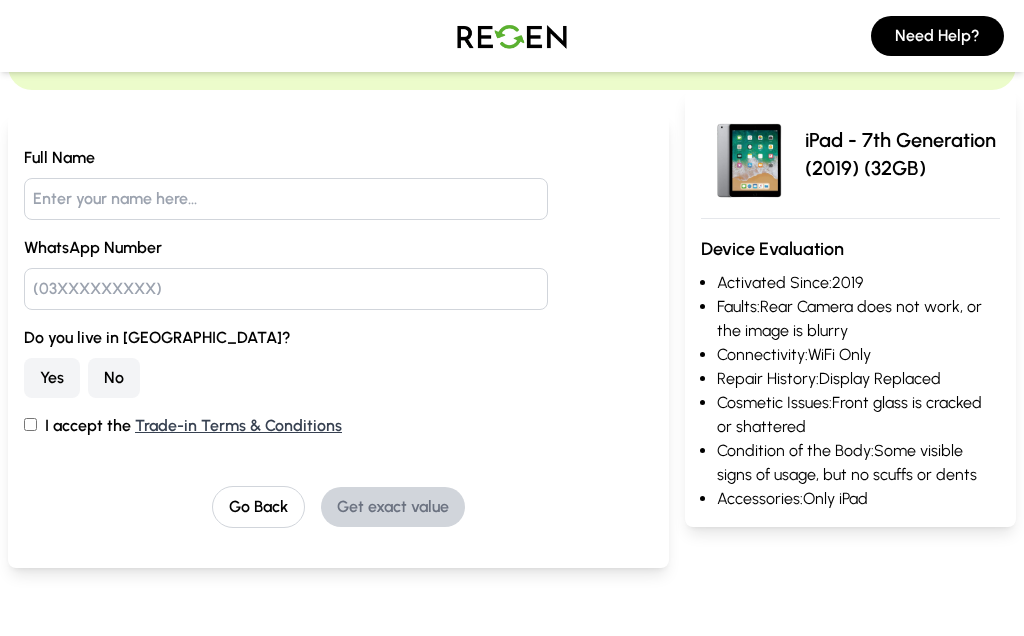 click at bounding box center (286, 199) 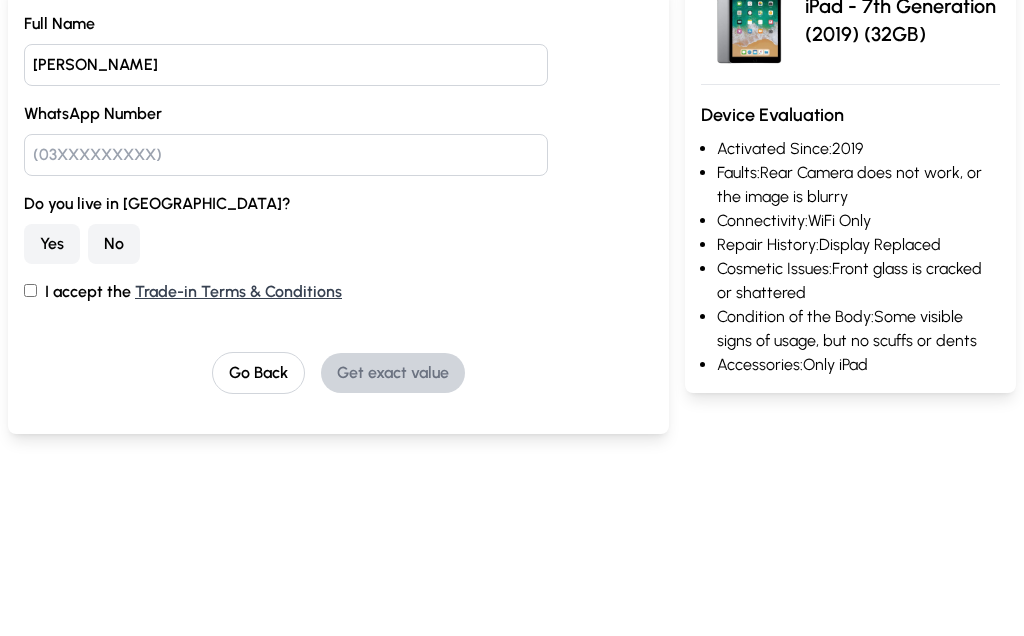 type on "[PERSON_NAME]" 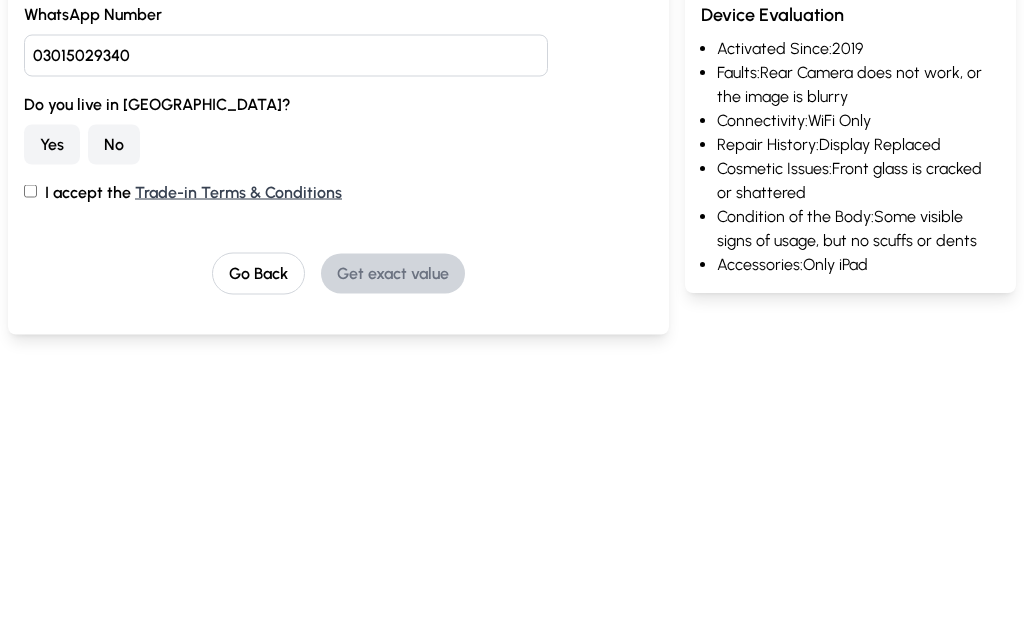 type on "03015029340" 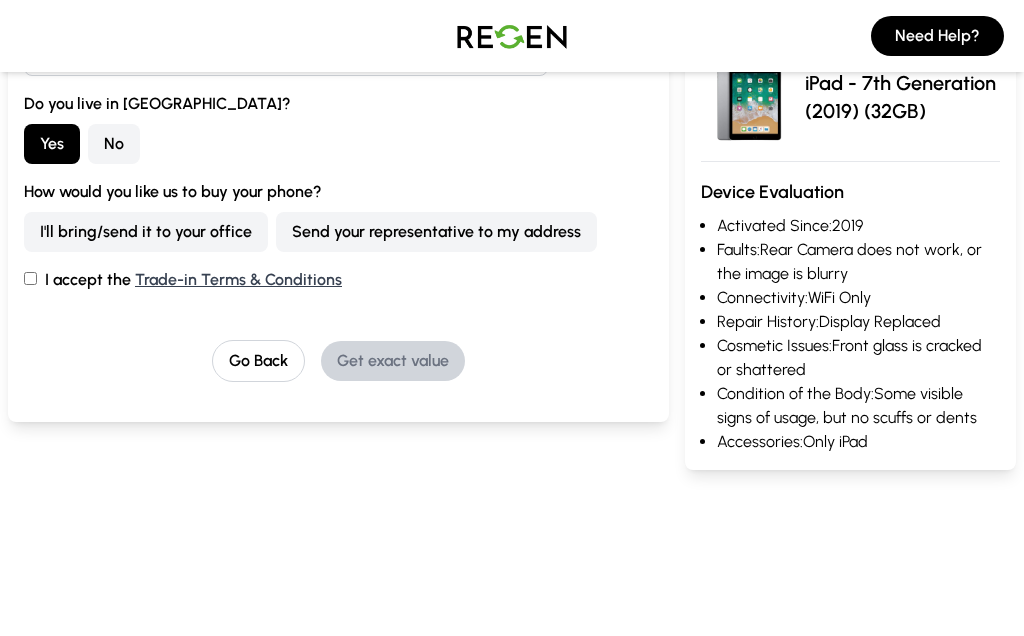 click on "I accept the   Trade-in Terms & Conditions" at bounding box center [30, 278] 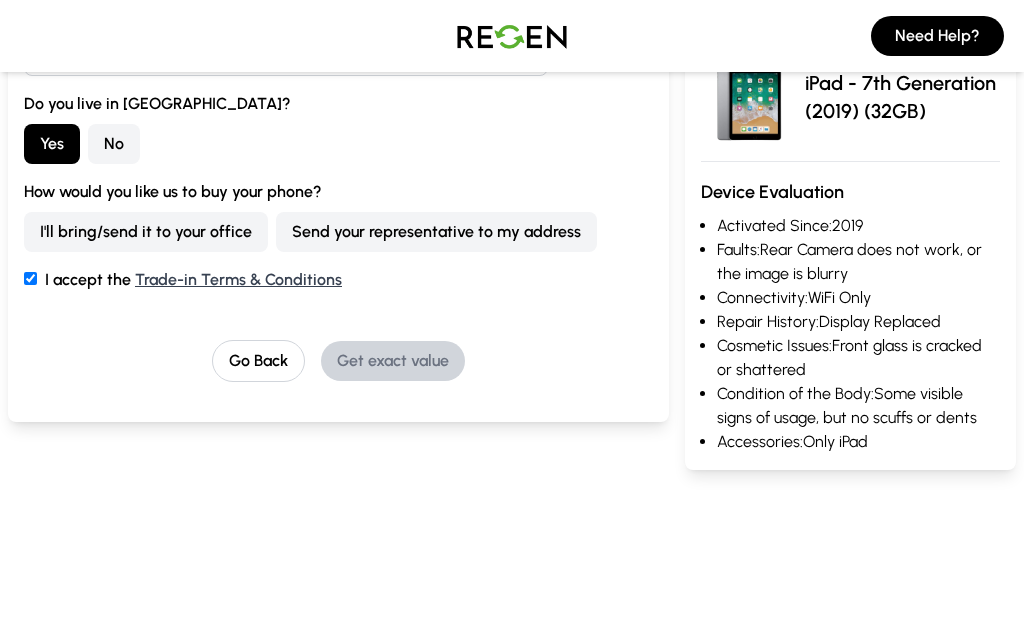 checkbox on "true" 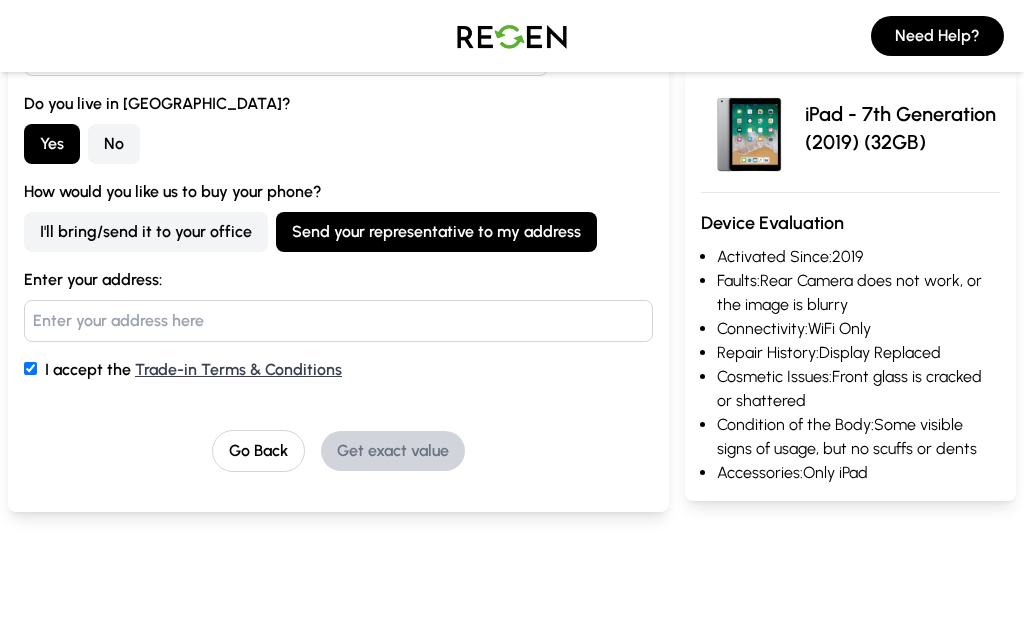 click at bounding box center (338, 321) 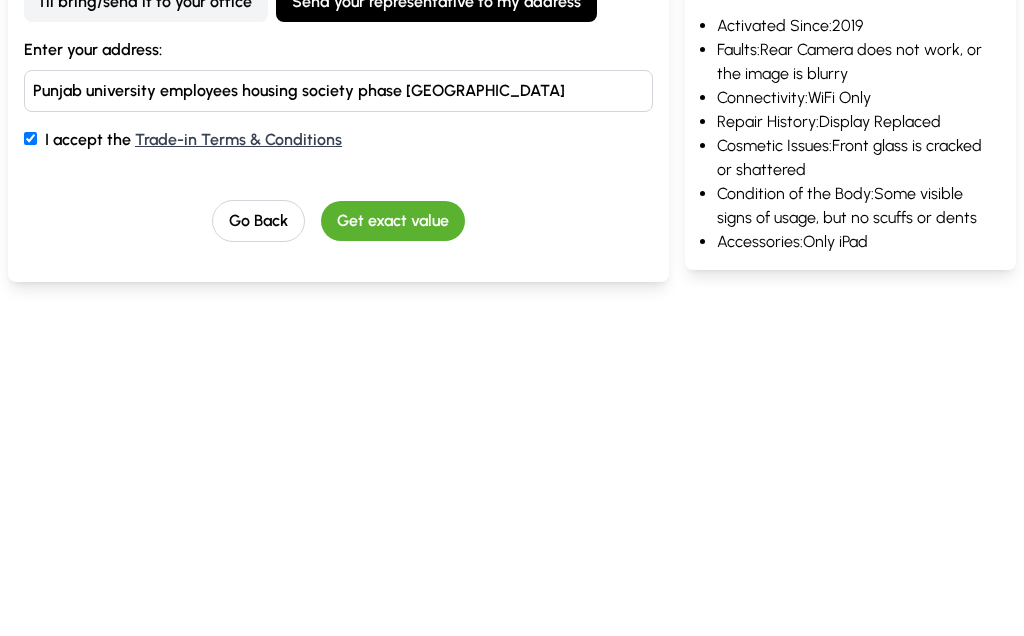 type on "Punjab university employees housing society phase [GEOGRAPHIC_DATA]" 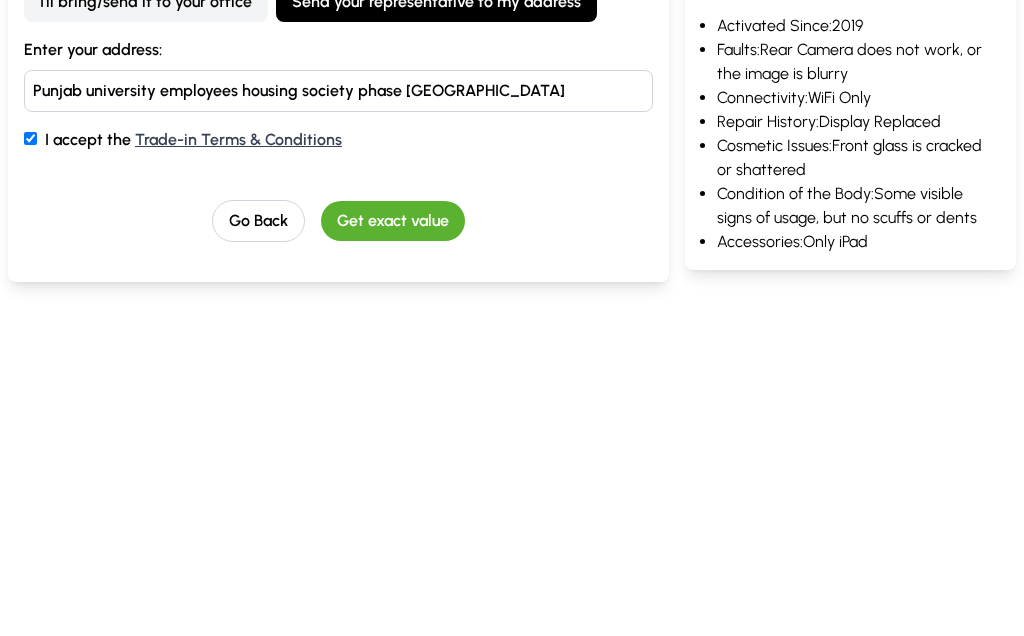 click on "I accept the   Trade-in Terms & Conditions" at bounding box center [338, 371] 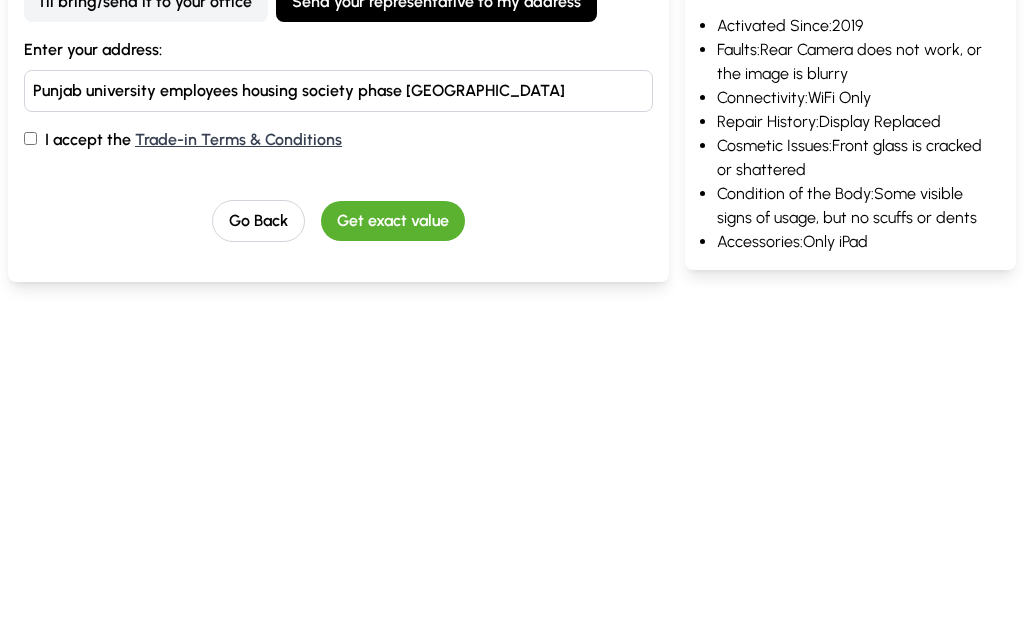 checkbox on "false" 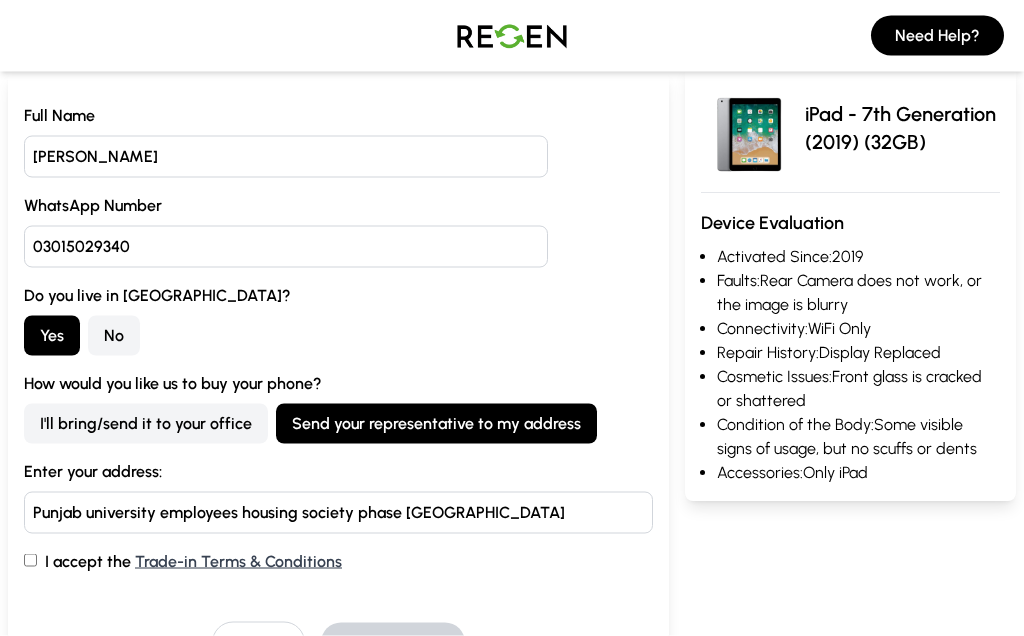 scroll, scrollTop: 0, scrollLeft: 0, axis: both 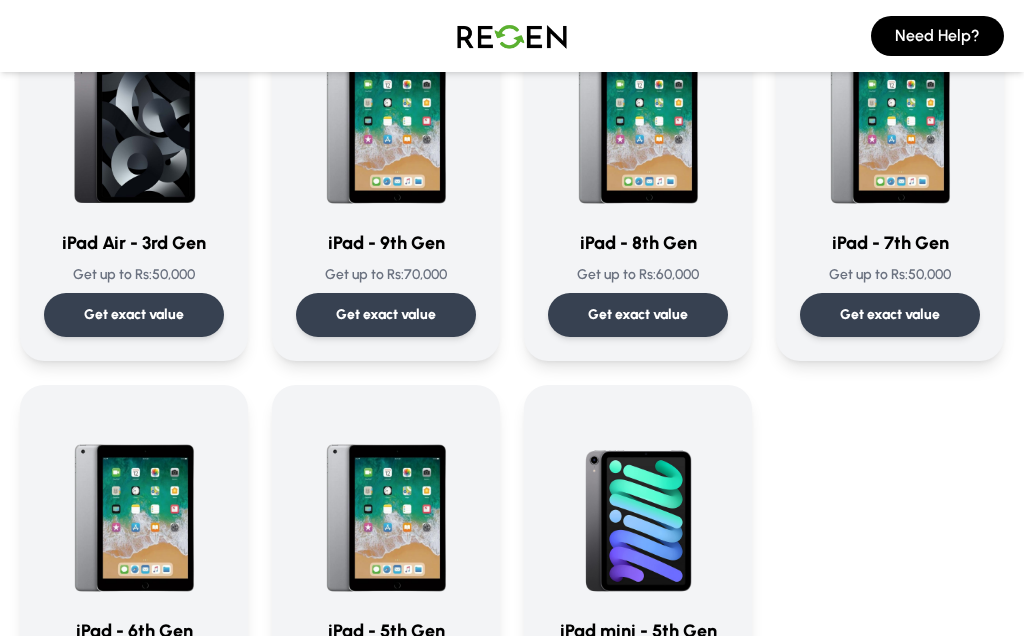 click at bounding box center (134, 505) 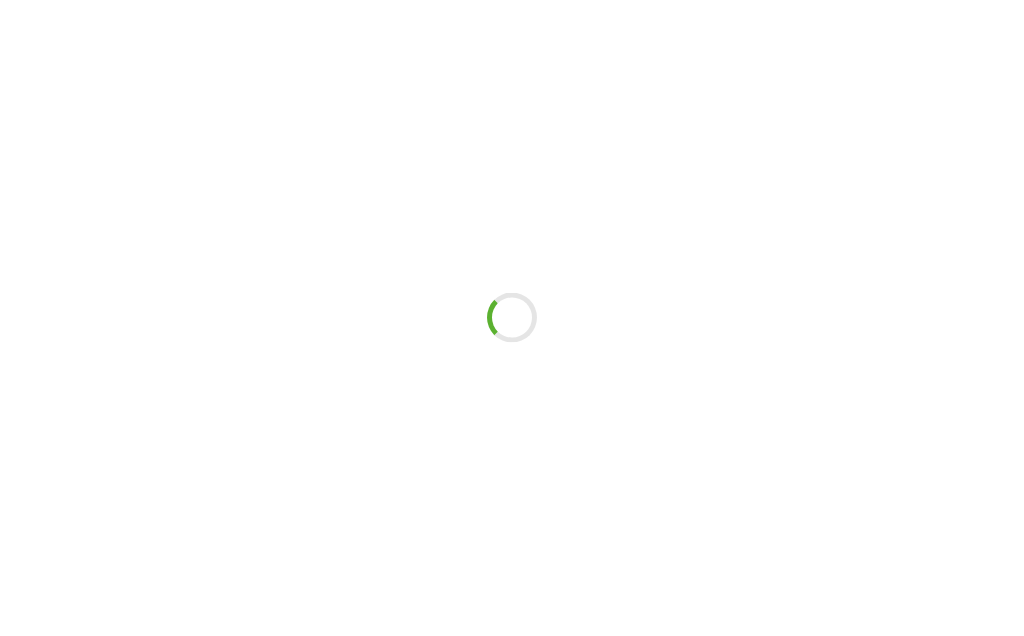 scroll, scrollTop: 87, scrollLeft: 0, axis: vertical 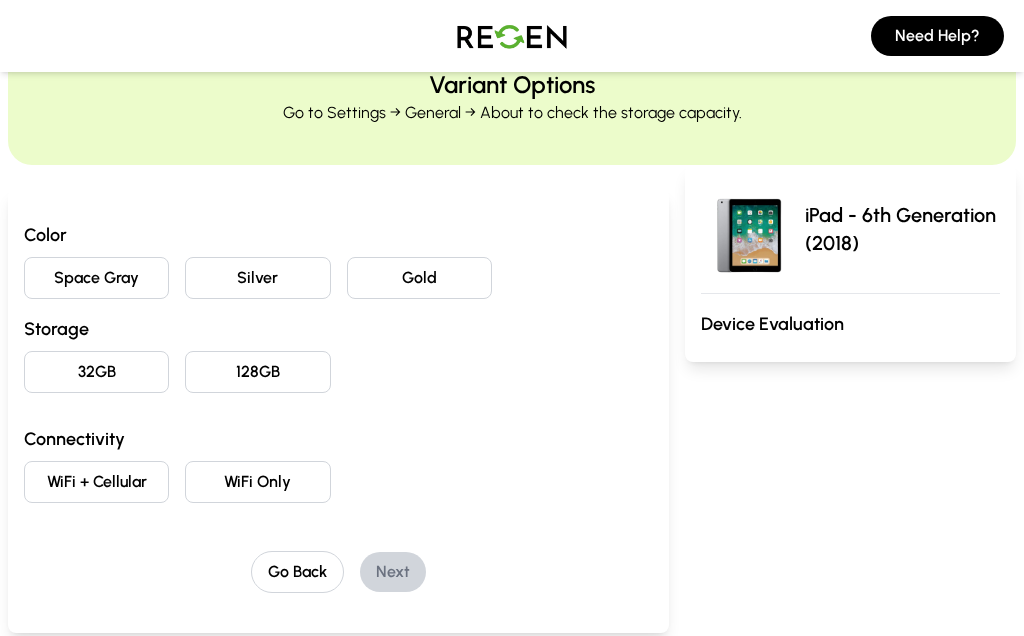 click on "Space Gray" at bounding box center (96, 278) 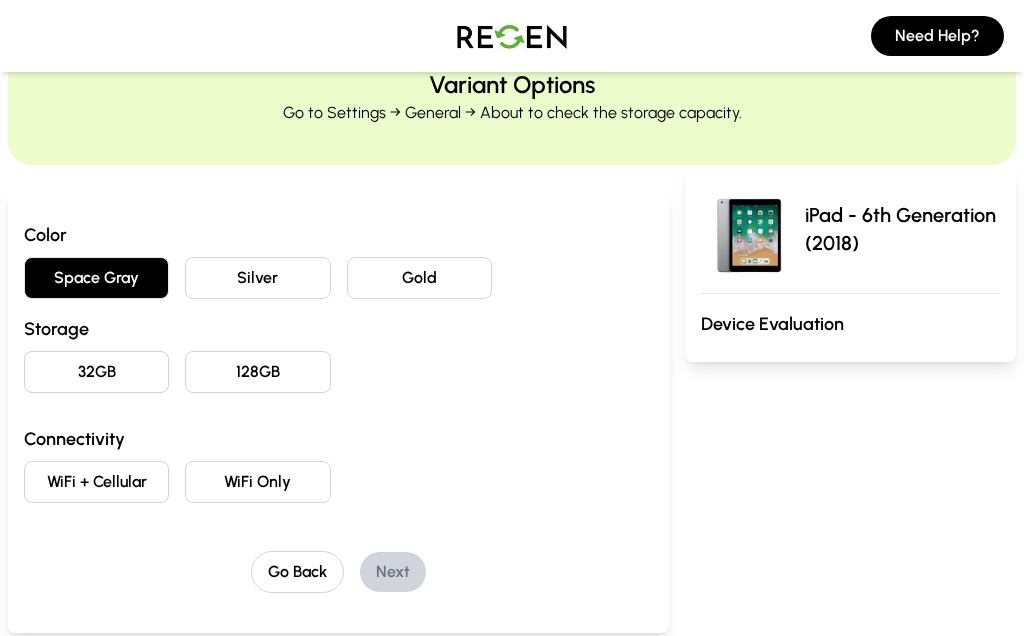 click on "Color Space Gray Silver Gold Storage 32GB 128GB Connectivity WiFi + Cellular WiFi Only" at bounding box center (338, 362) 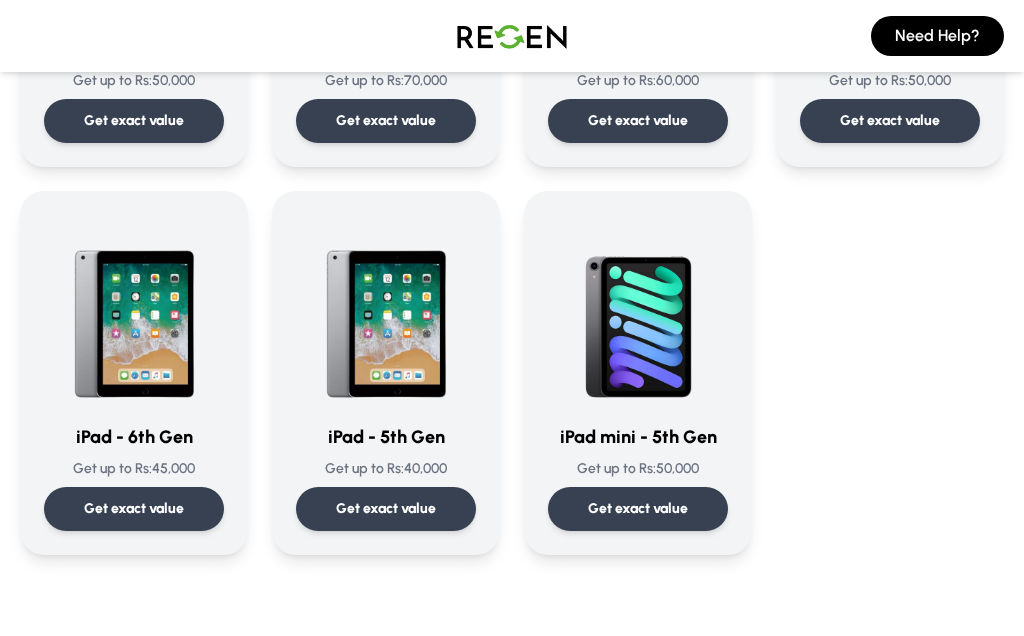 click on "Get exact value" at bounding box center [386, 509] 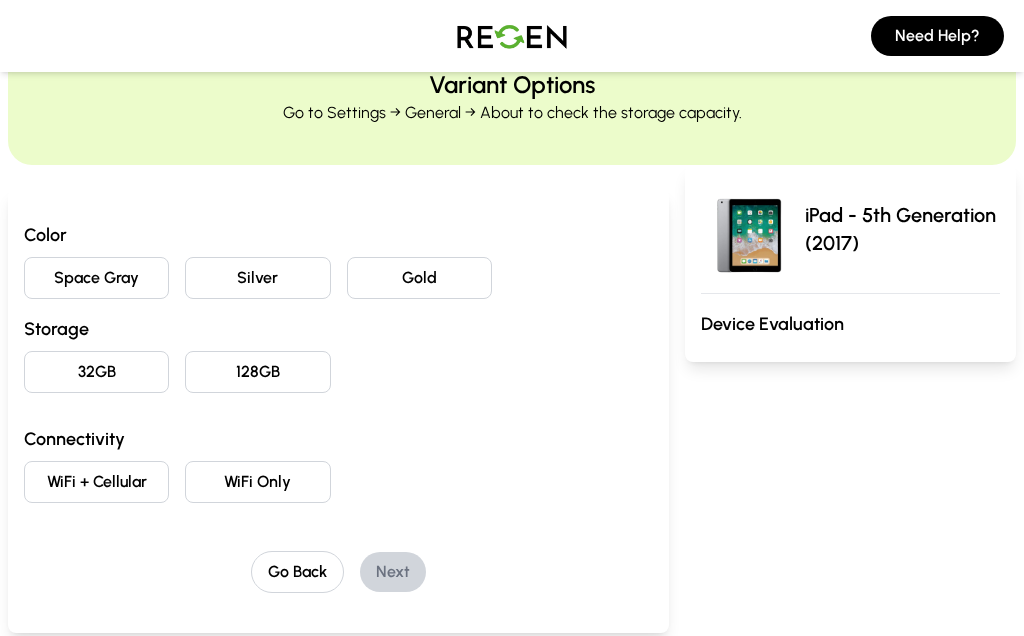 scroll, scrollTop: 106, scrollLeft: 0, axis: vertical 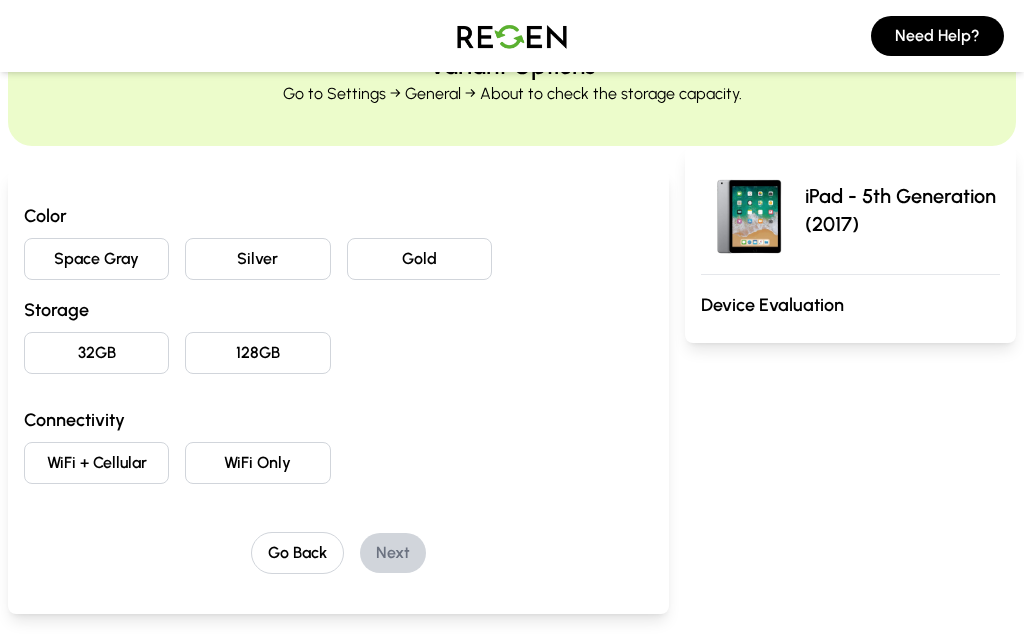 click on "Space Gray" at bounding box center [96, 259] 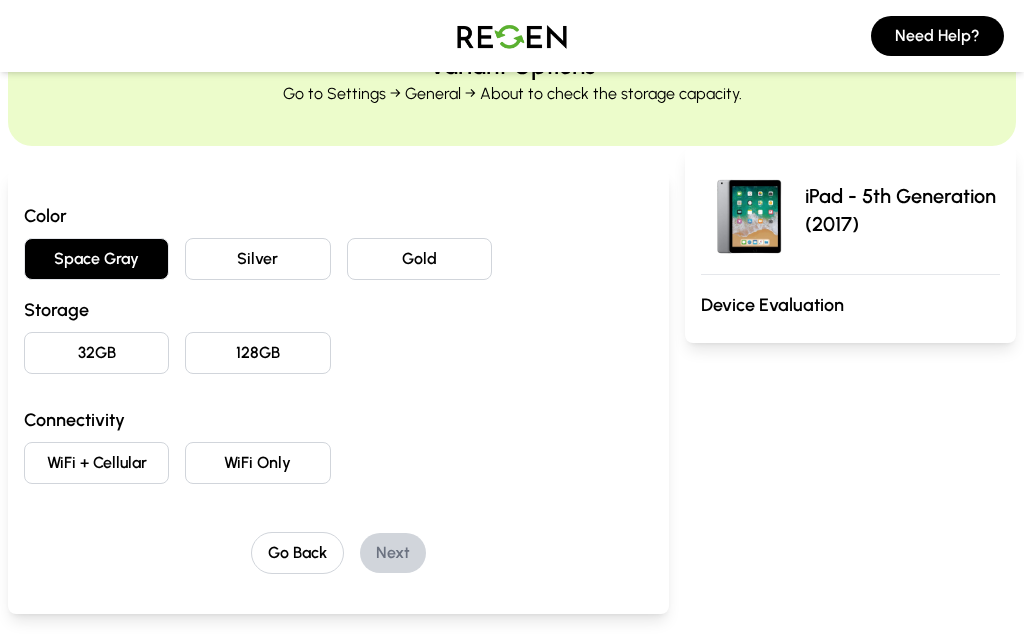click on "32GB" at bounding box center (96, 353) 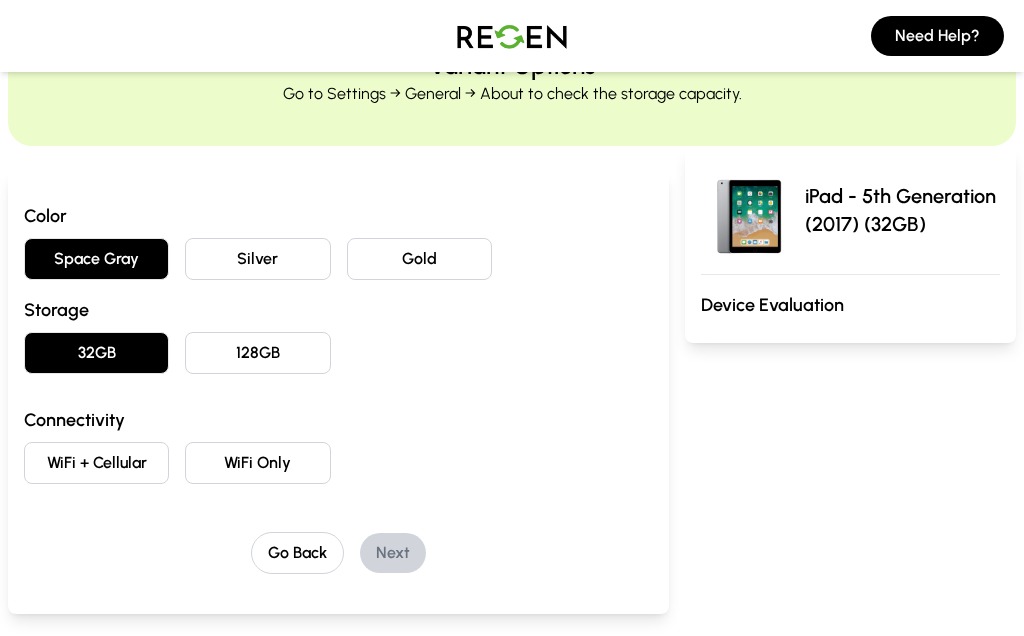 click on "WiFi Only" at bounding box center [257, 463] 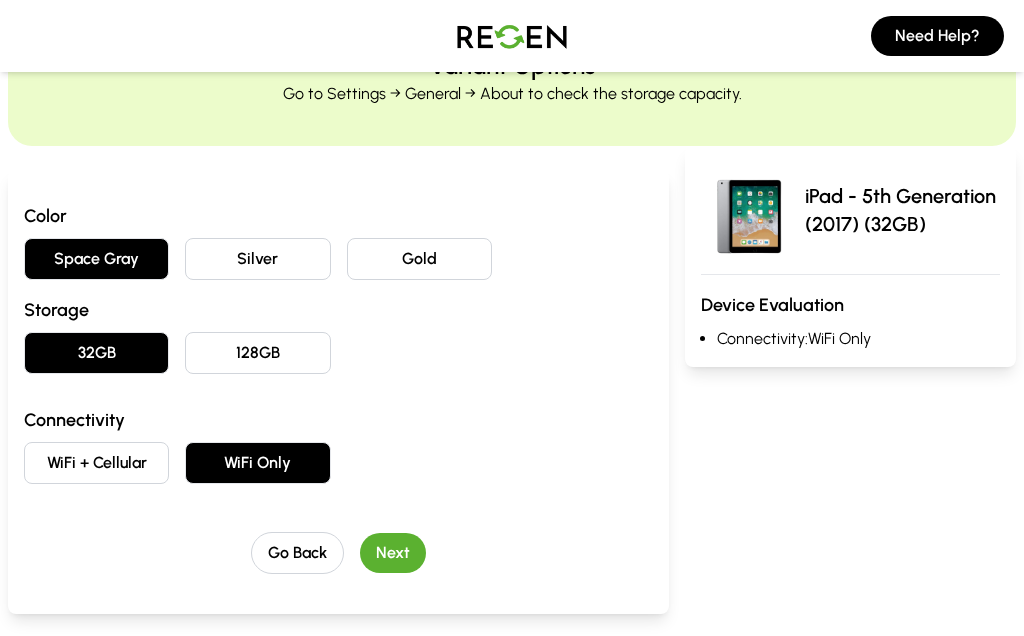 click on "Next" at bounding box center (393, 553) 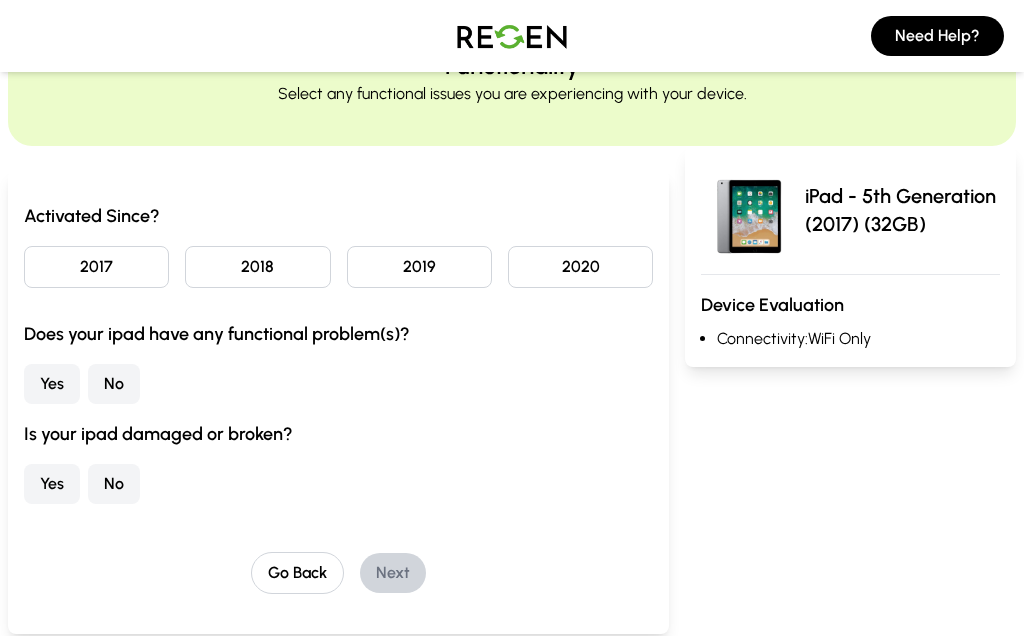 click on "2017" at bounding box center (96, 267) 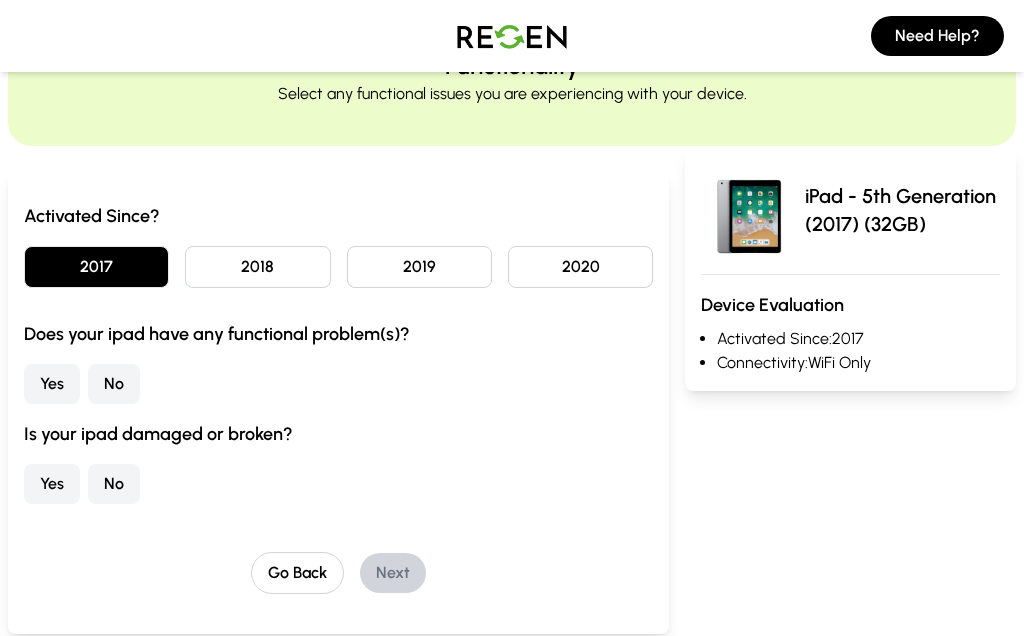 click on "No" at bounding box center (114, 384) 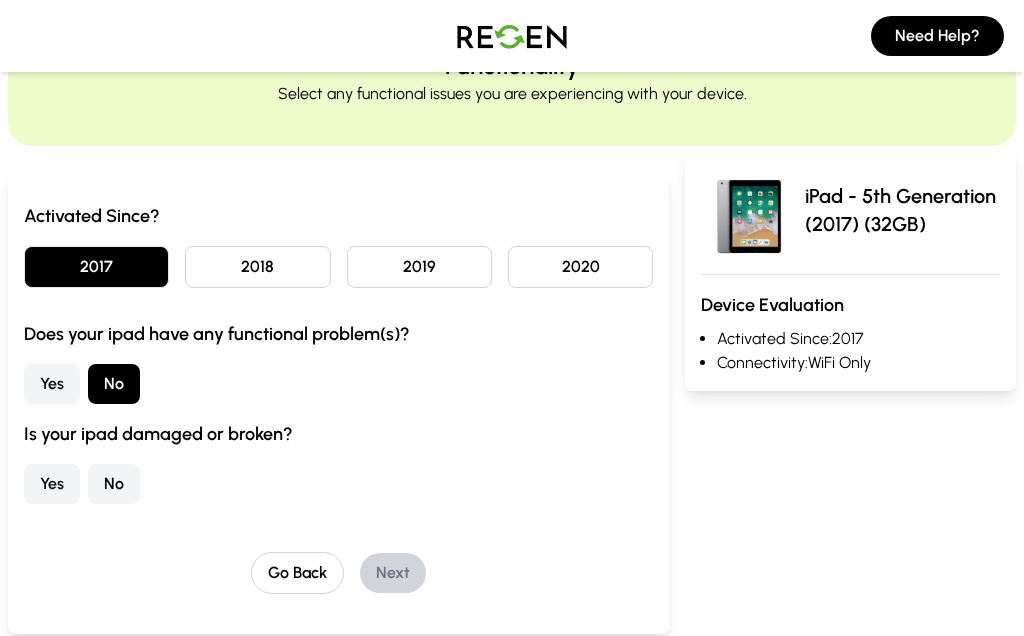 click on "Yes" at bounding box center (52, 484) 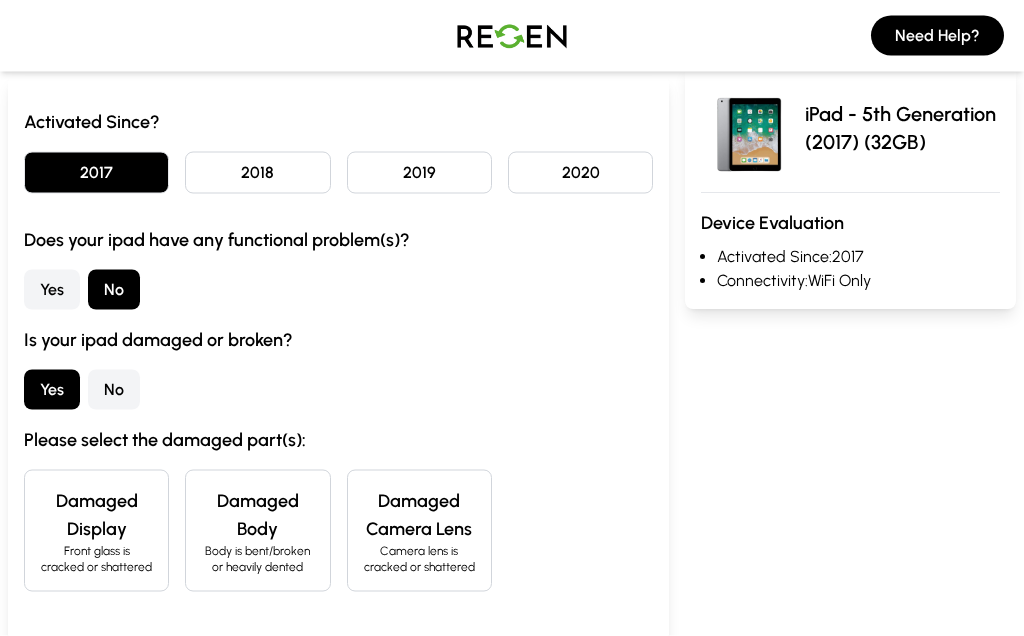 scroll, scrollTop: 202, scrollLeft: 0, axis: vertical 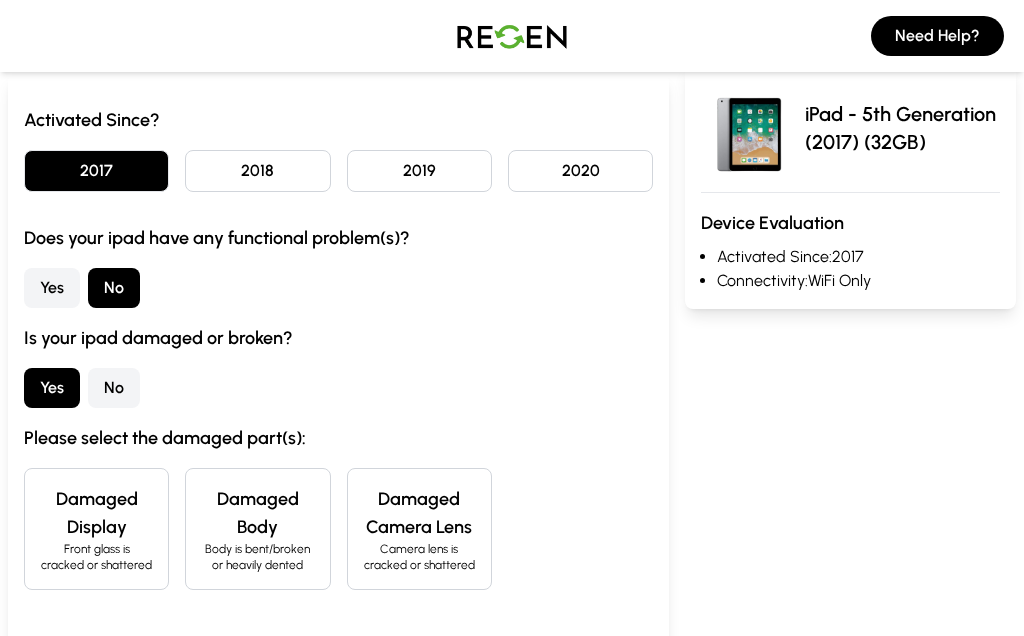click on "Body is bent/broken or heavily dented" at bounding box center (257, 557) 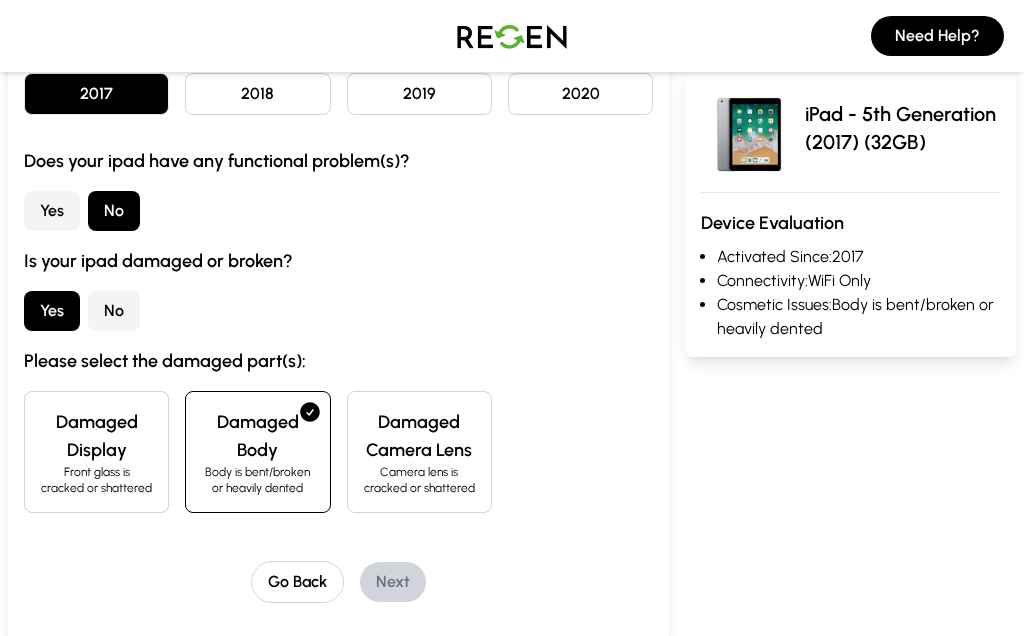 scroll, scrollTop: 269, scrollLeft: 0, axis: vertical 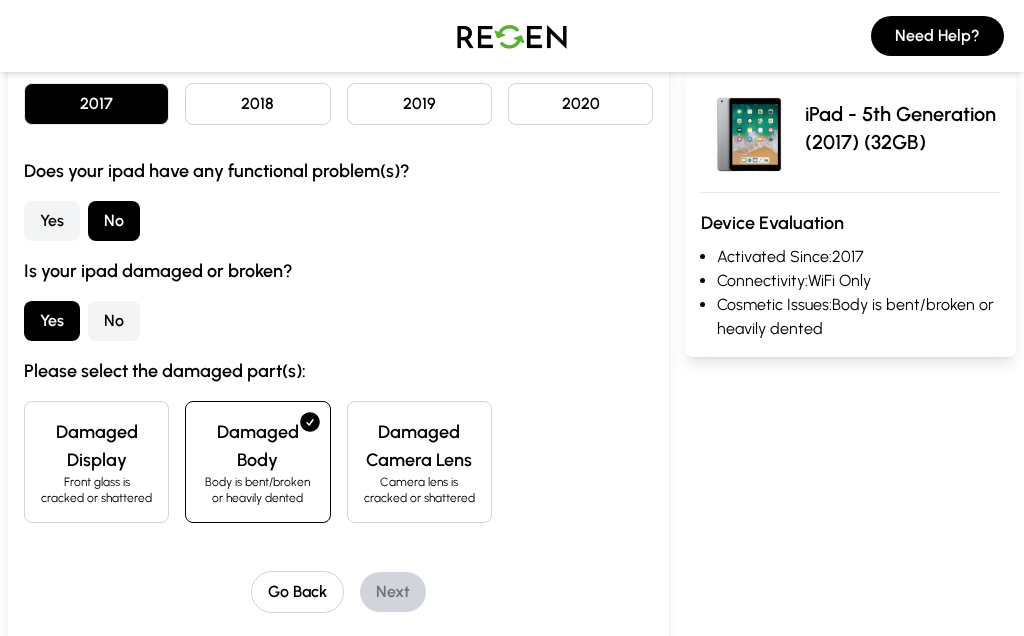 click on "Damaged Display" at bounding box center (96, 446) 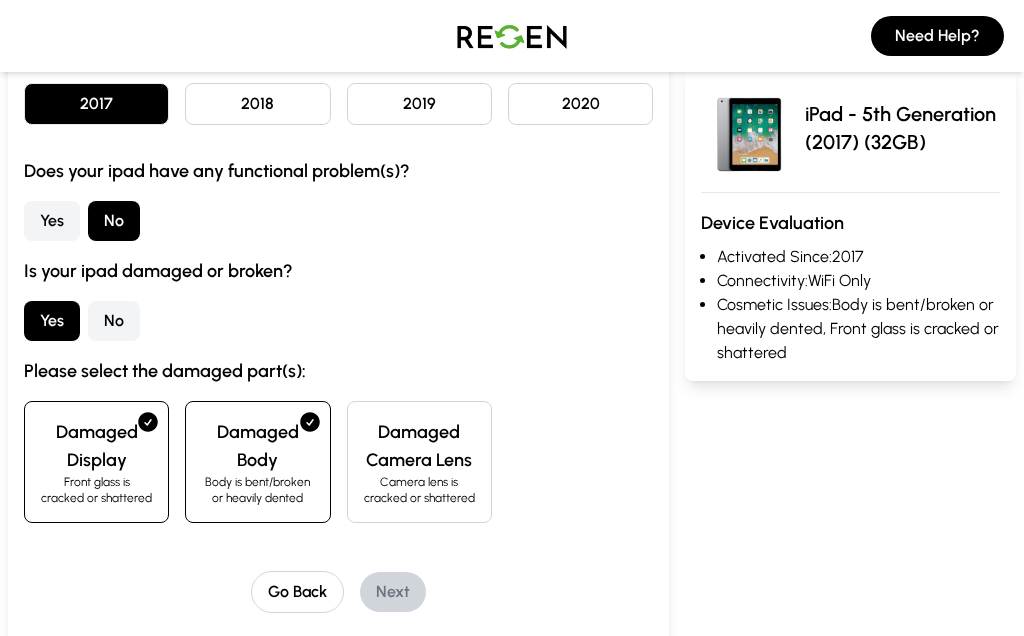 click on "Camera lens is cracked or shattered" at bounding box center (419, 490) 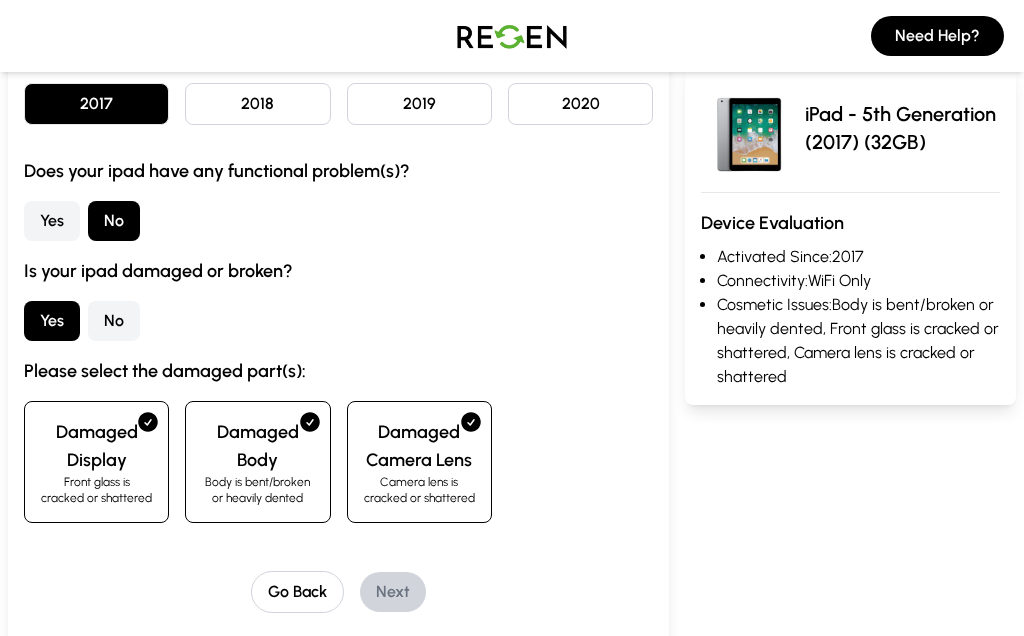 click on "Damaged Camera Lens" at bounding box center [419, 446] 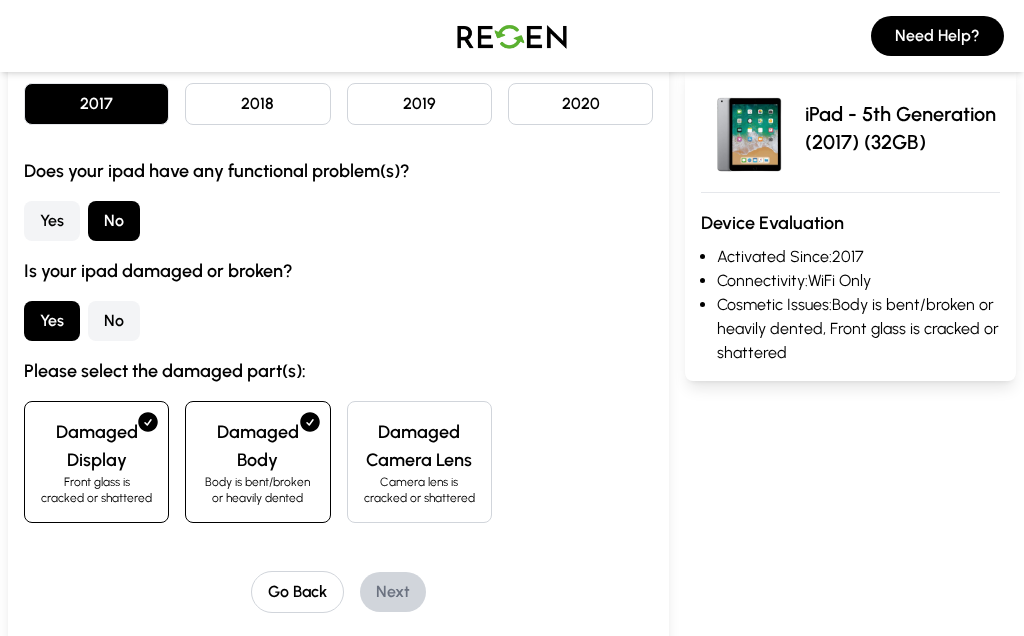 click on "Damaged Body" at bounding box center [257, 446] 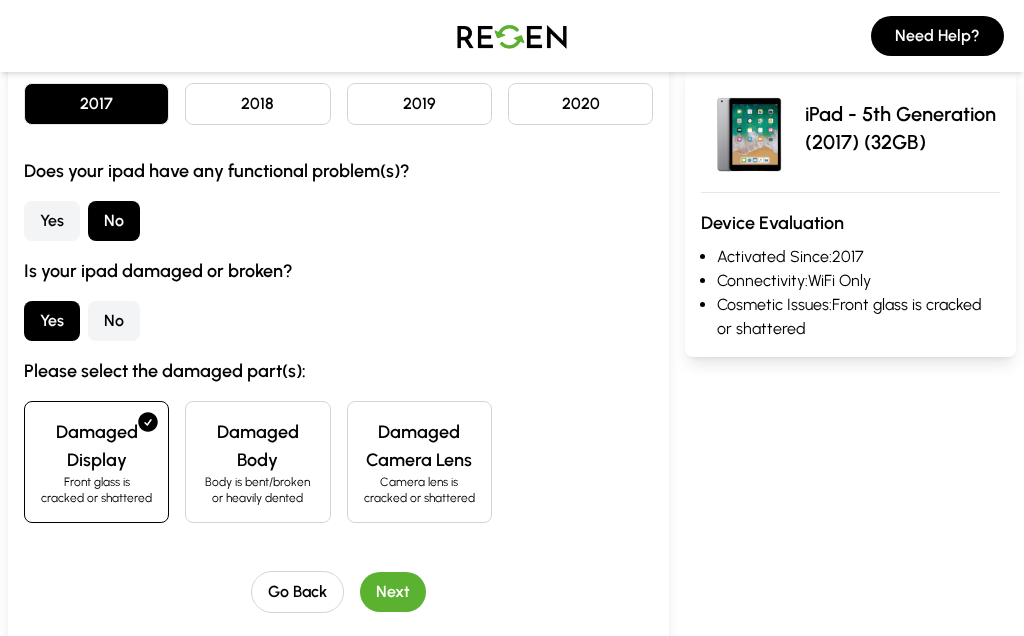 click on "Damaged Display" at bounding box center (96, 446) 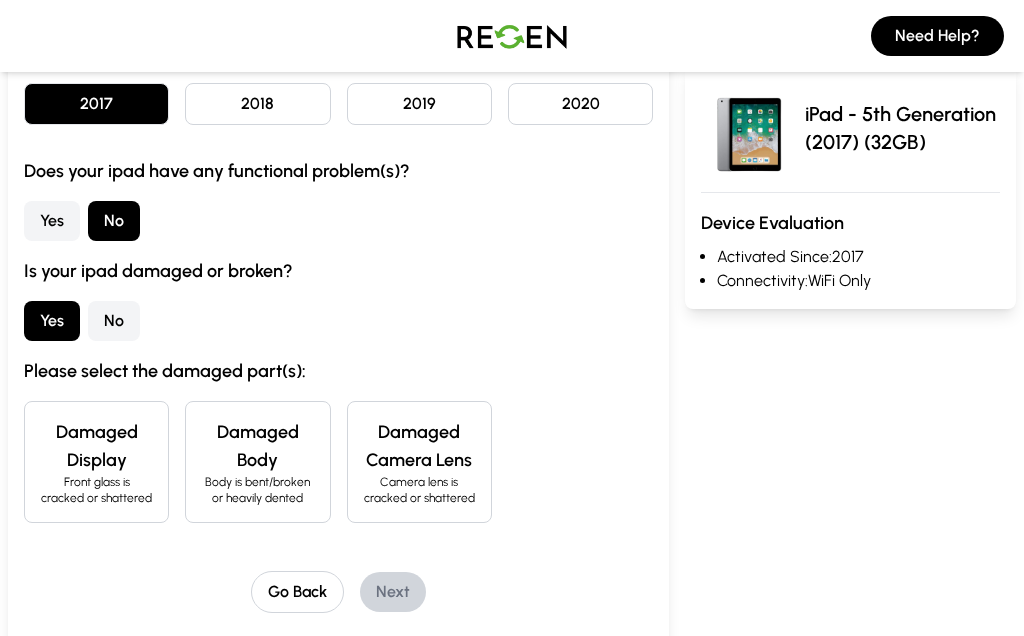 click on "Damaged Body" at bounding box center [257, 446] 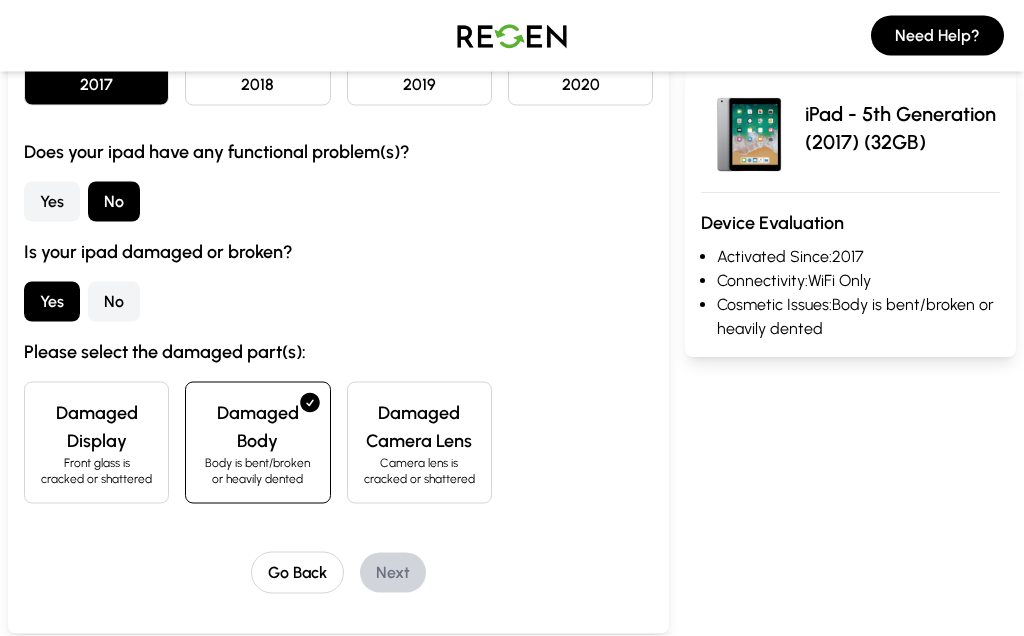 scroll, scrollTop: 289, scrollLeft: 0, axis: vertical 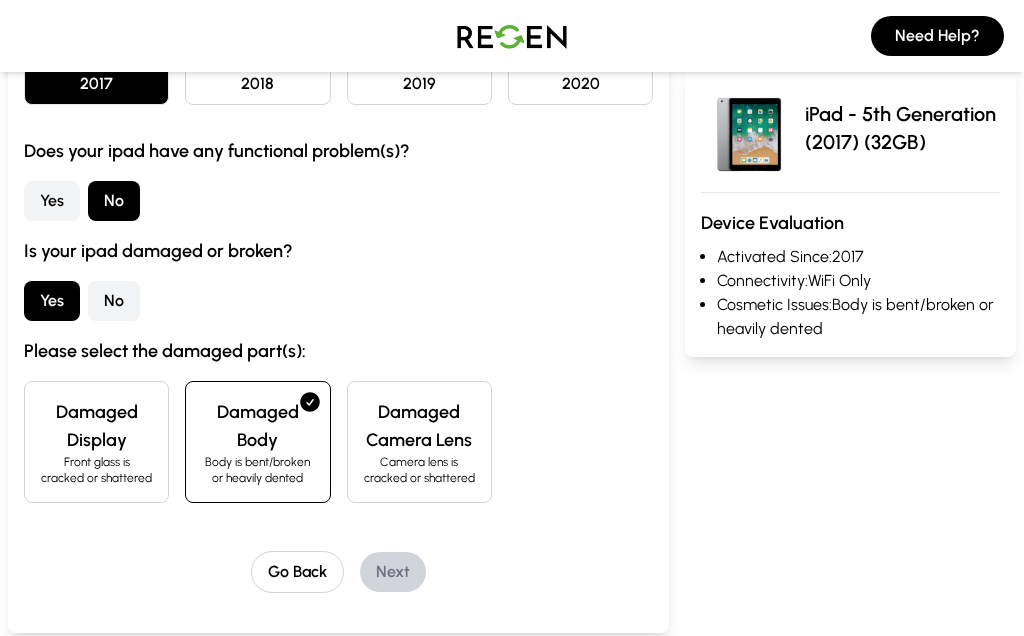 click on "Damaged Camera Lens" at bounding box center (419, 426) 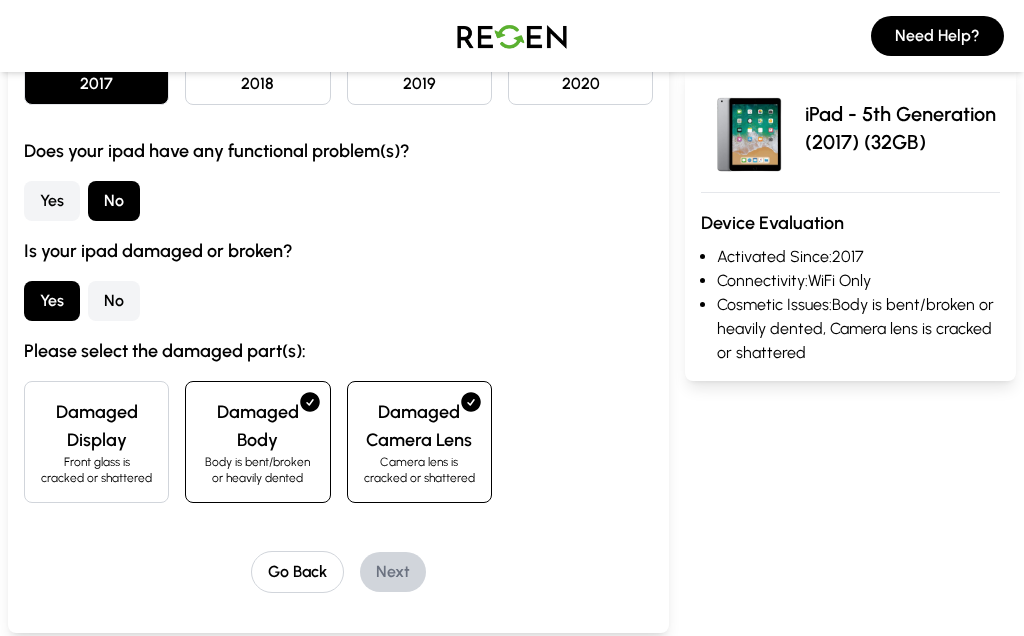 click on "Damaged Camera Lens" at bounding box center (419, 426) 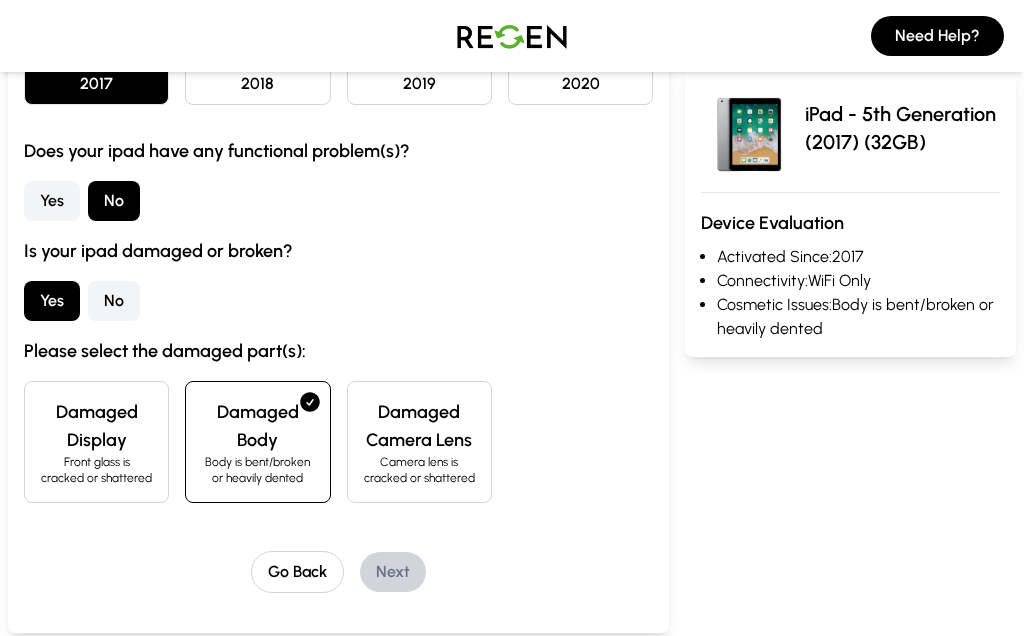 click on "Damaged Display" at bounding box center (96, 426) 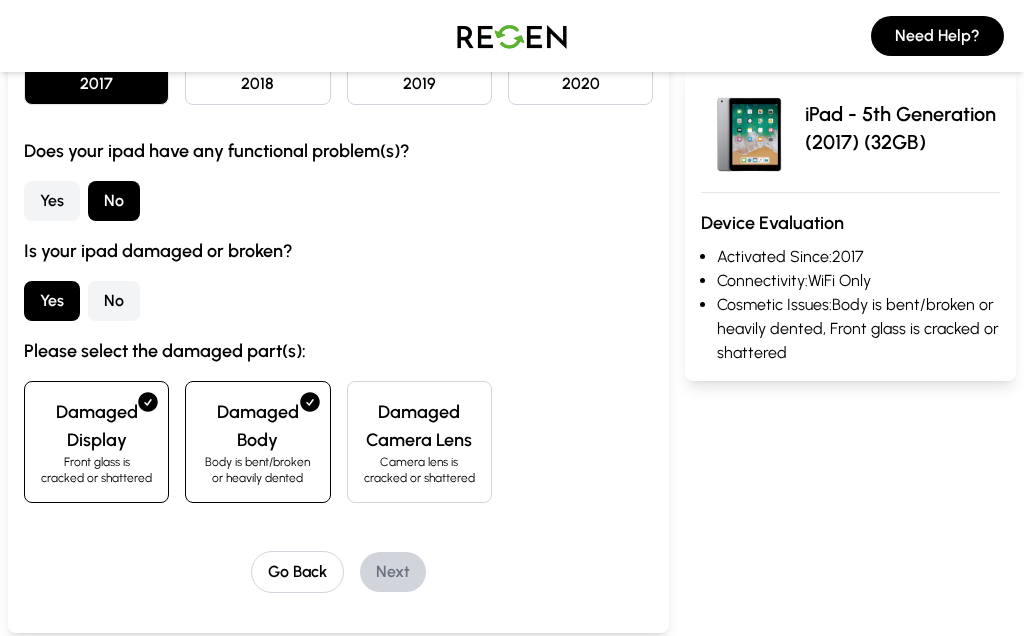 click on "Damaged Display" at bounding box center [96, 426] 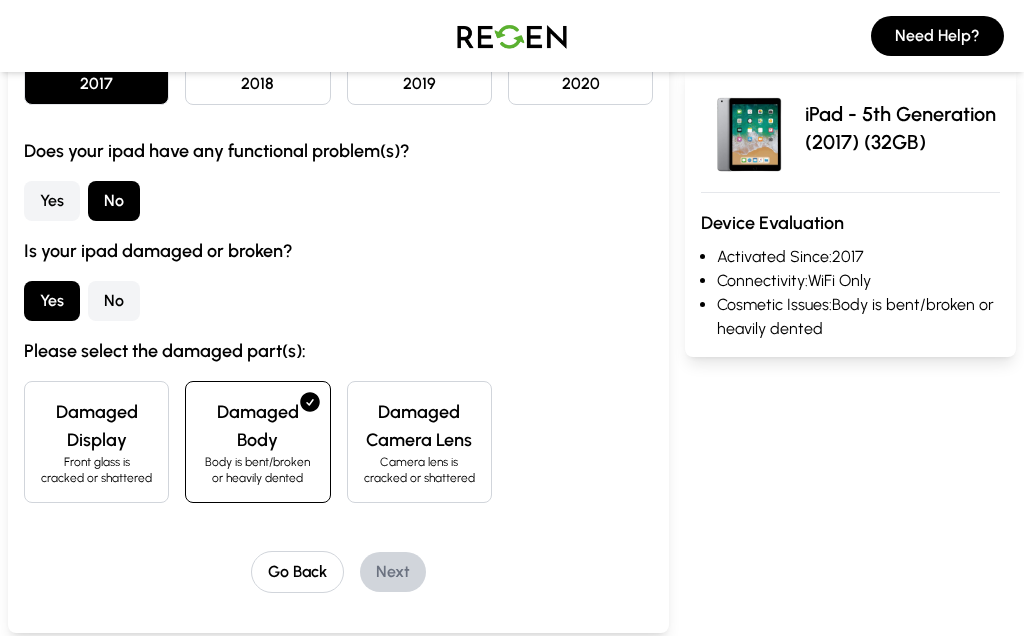 scroll, scrollTop: 333, scrollLeft: 0, axis: vertical 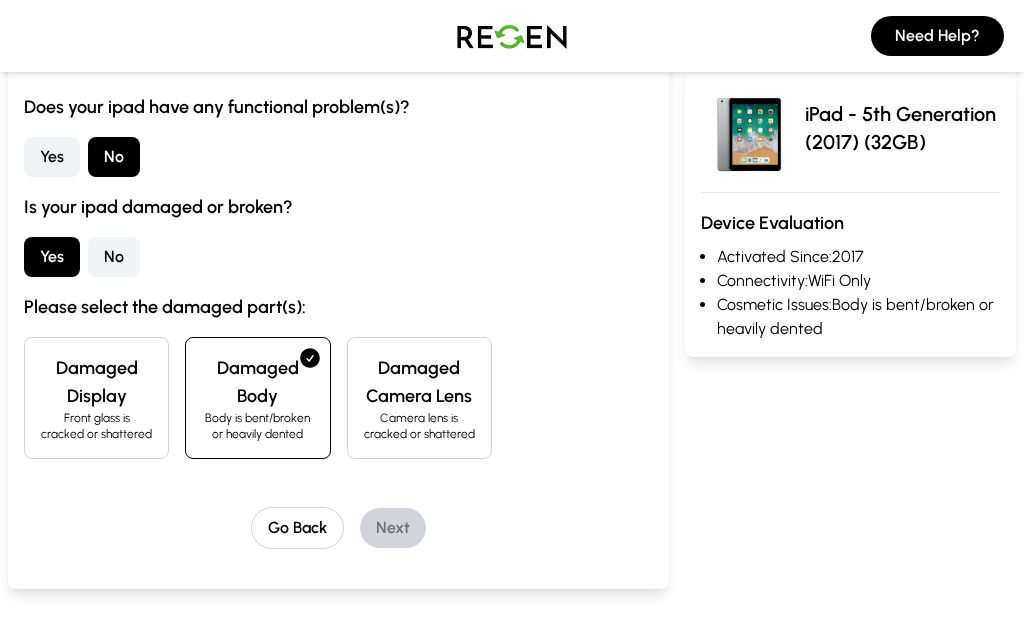 click on "Damaged Body" at bounding box center [257, 382] 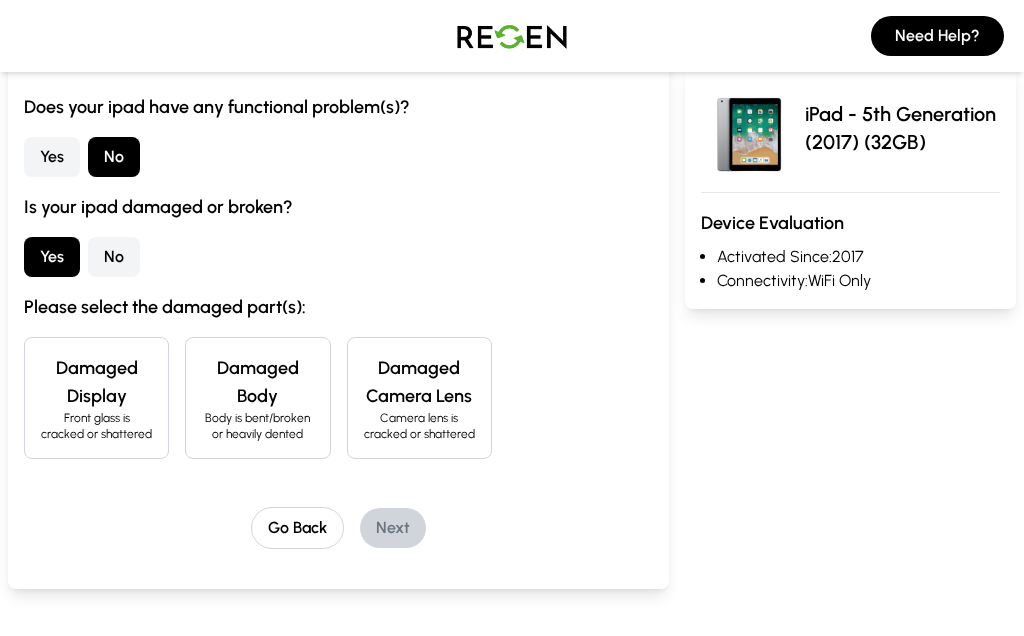 click on "Damaged Body" at bounding box center (257, 382) 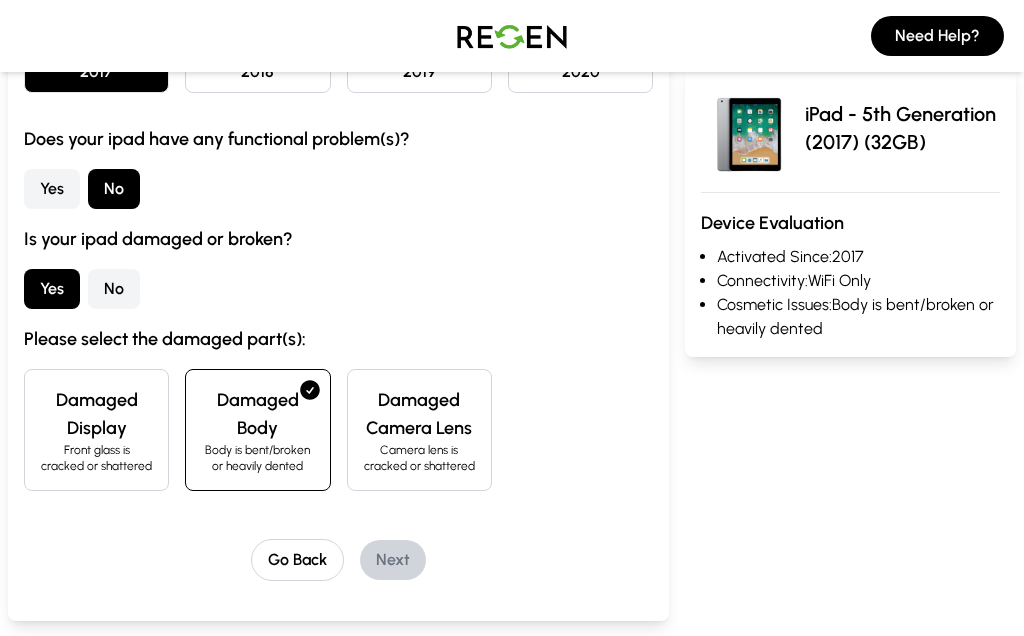 scroll, scrollTop: 283, scrollLeft: 0, axis: vertical 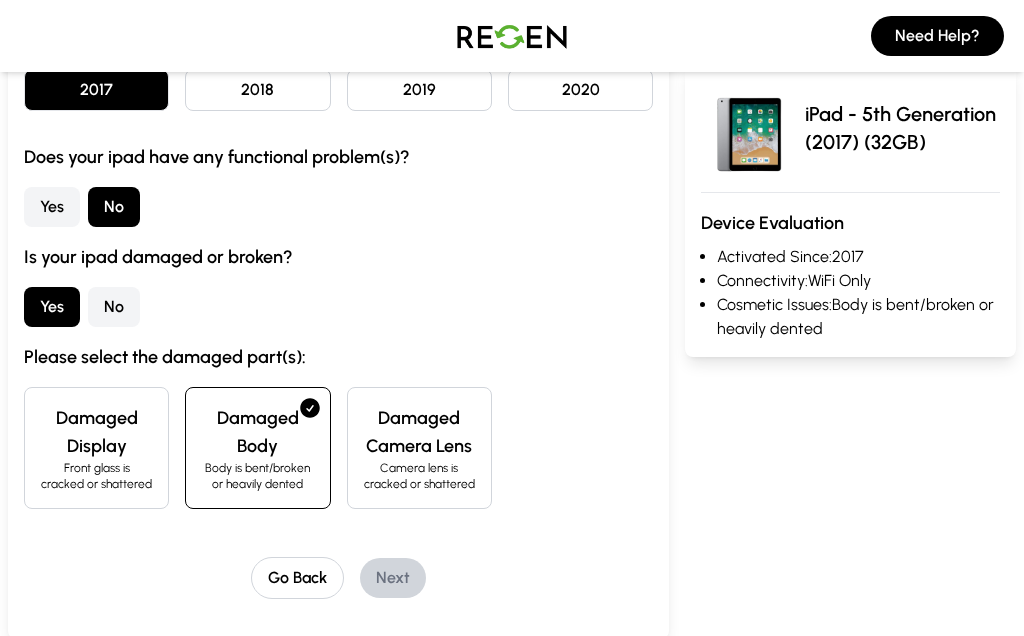 click on "No" at bounding box center [114, 307] 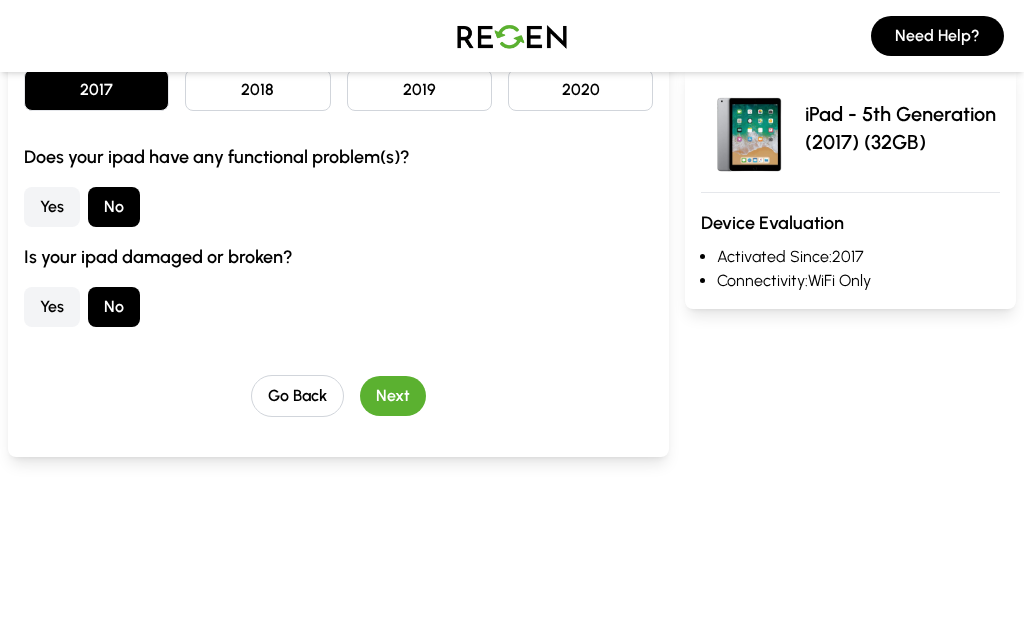 click on "Yes" at bounding box center (52, 307) 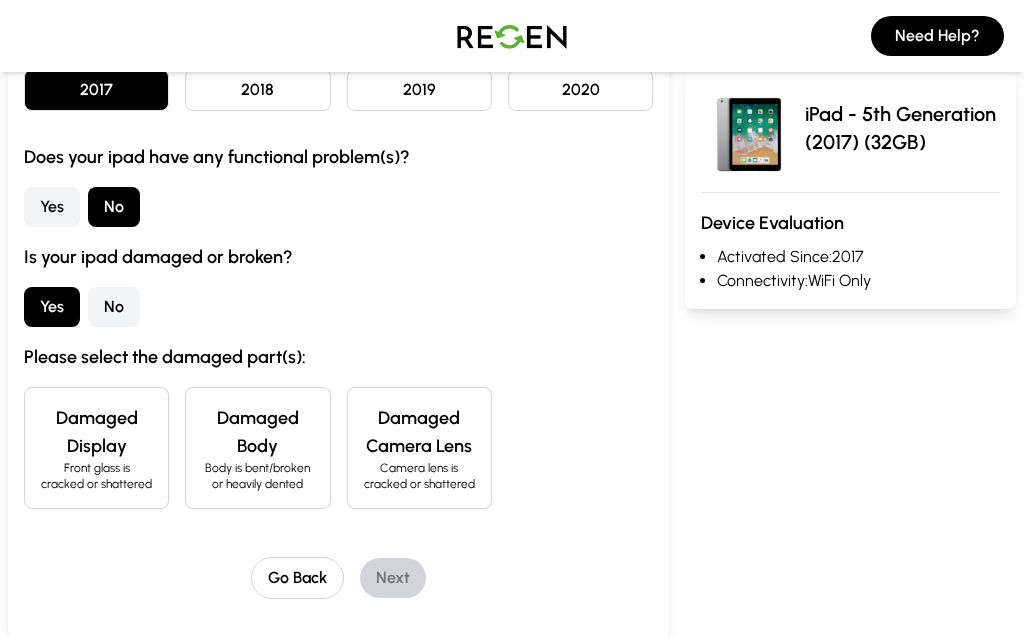 click on "Body is bent/broken or heavily dented" at bounding box center (257, 476) 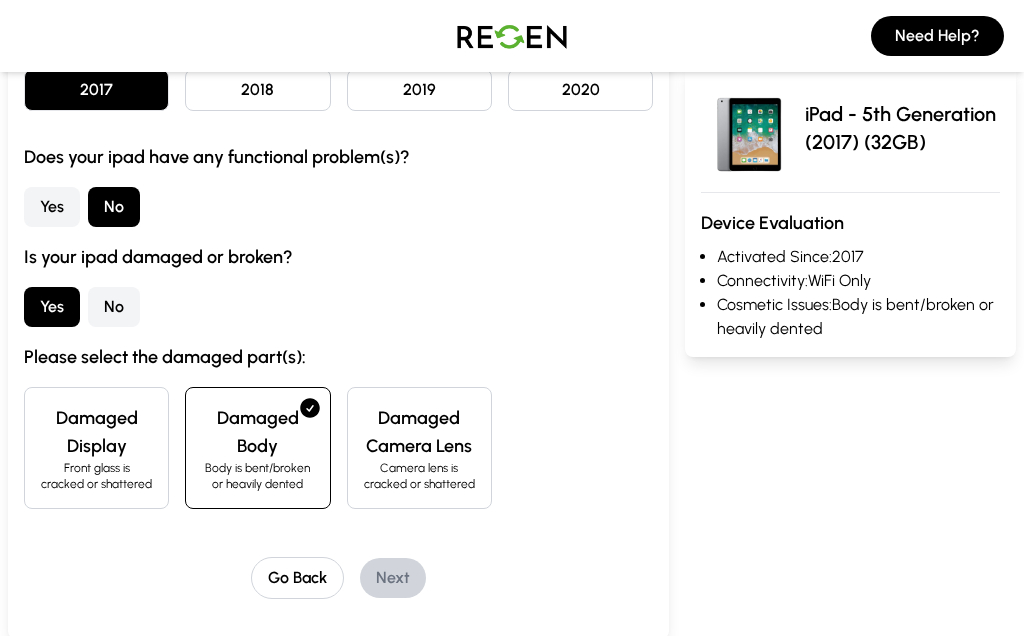 scroll, scrollTop: 278, scrollLeft: 0, axis: vertical 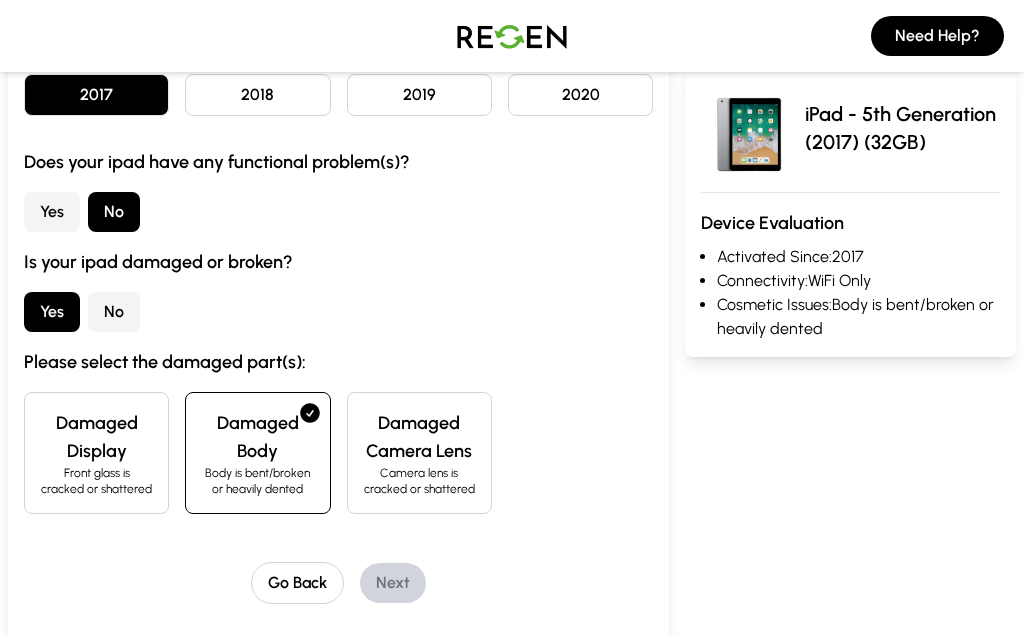 click on "No" at bounding box center [114, 312] 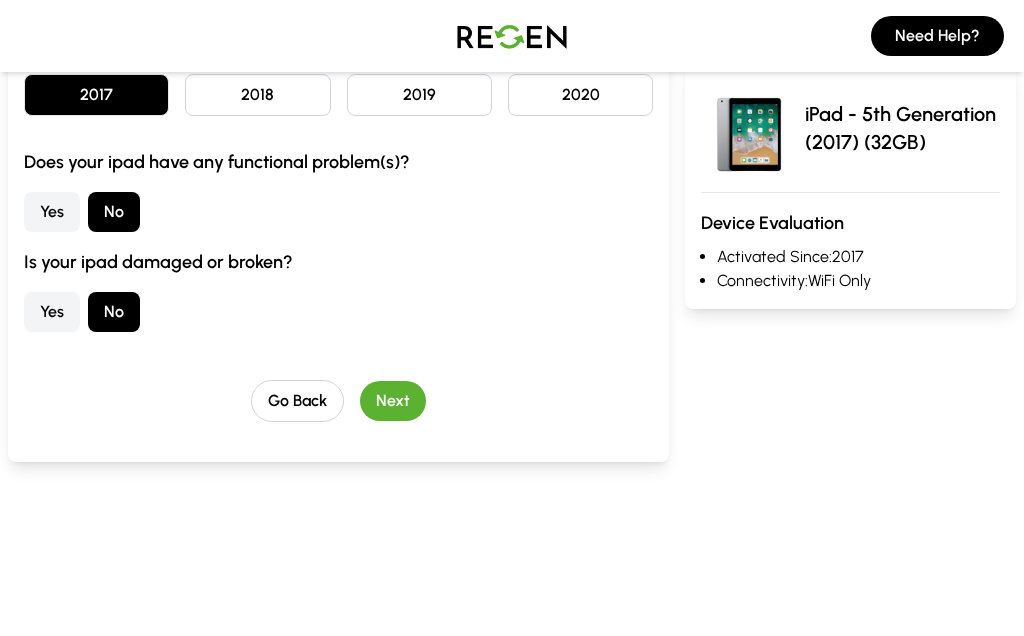 click on "Next" at bounding box center [393, 401] 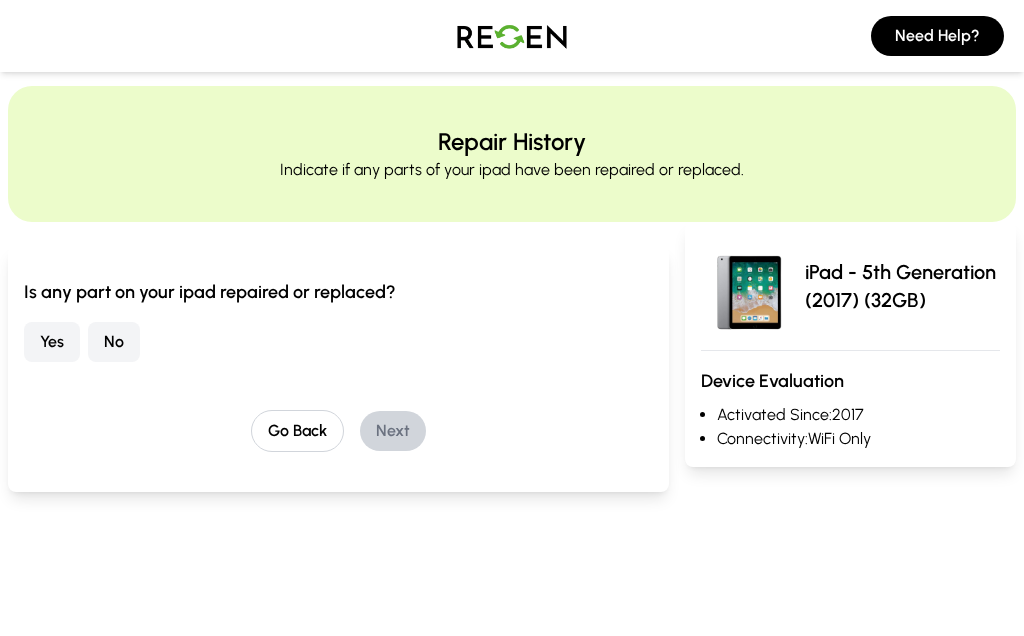 scroll, scrollTop: 0, scrollLeft: 0, axis: both 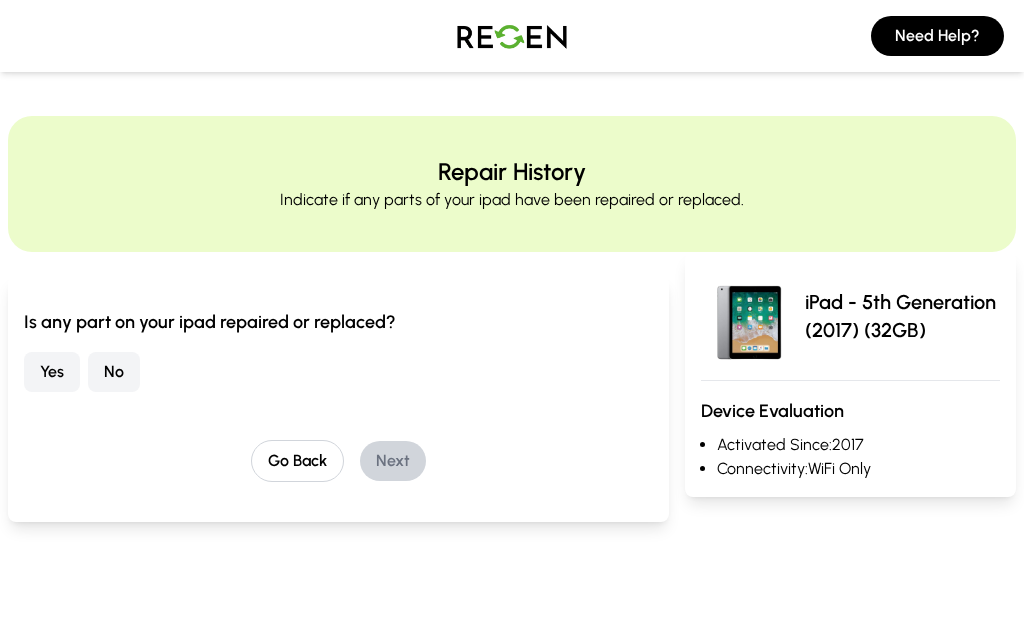 click on "No" at bounding box center [114, 372] 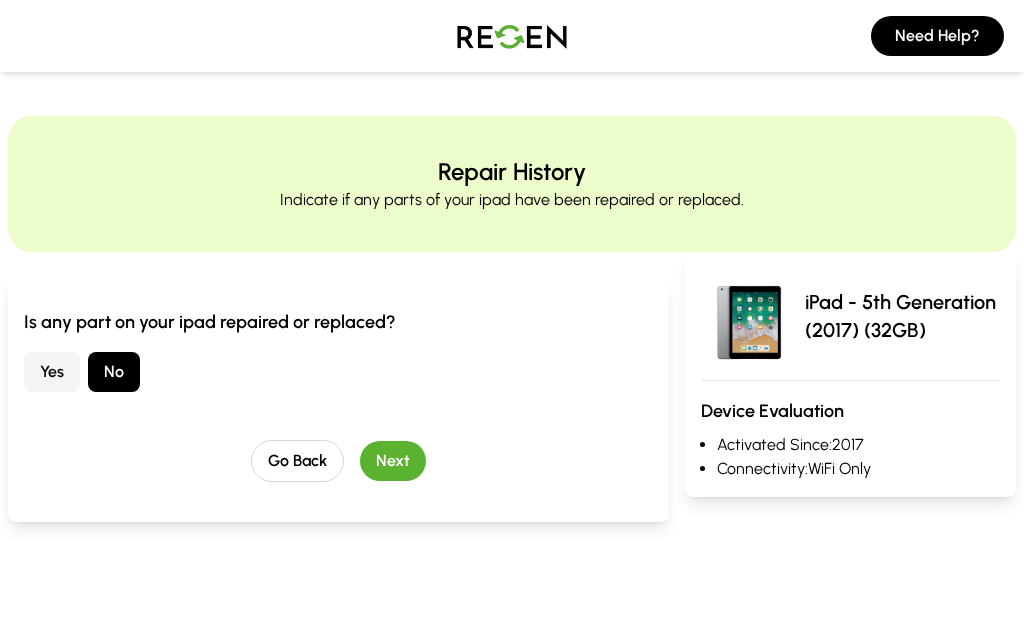 click on "Yes" at bounding box center [52, 372] 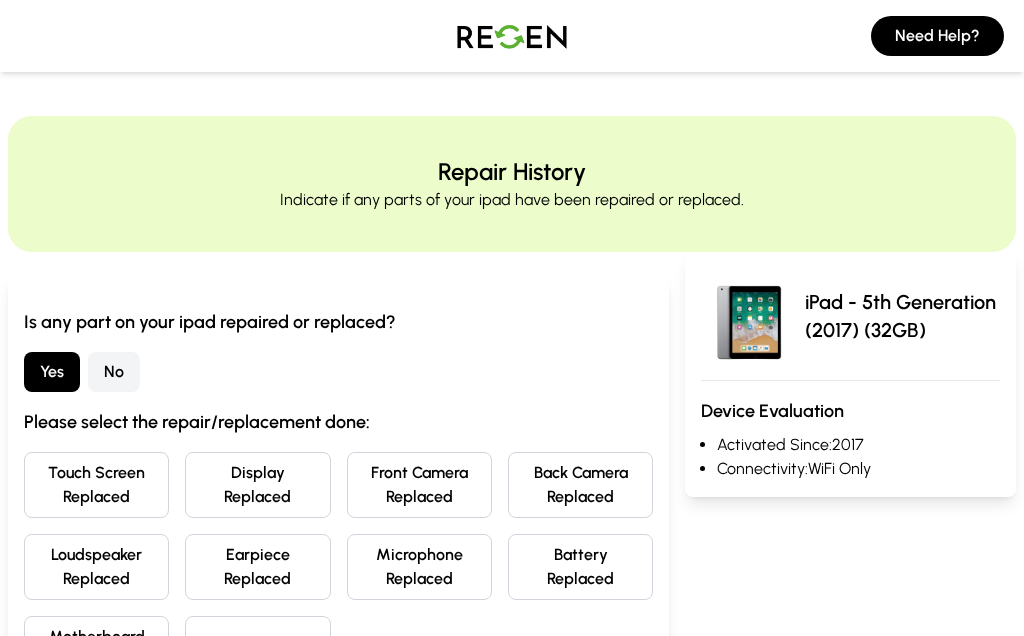 click on "Other Repairs" at bounding box center [257, 649] 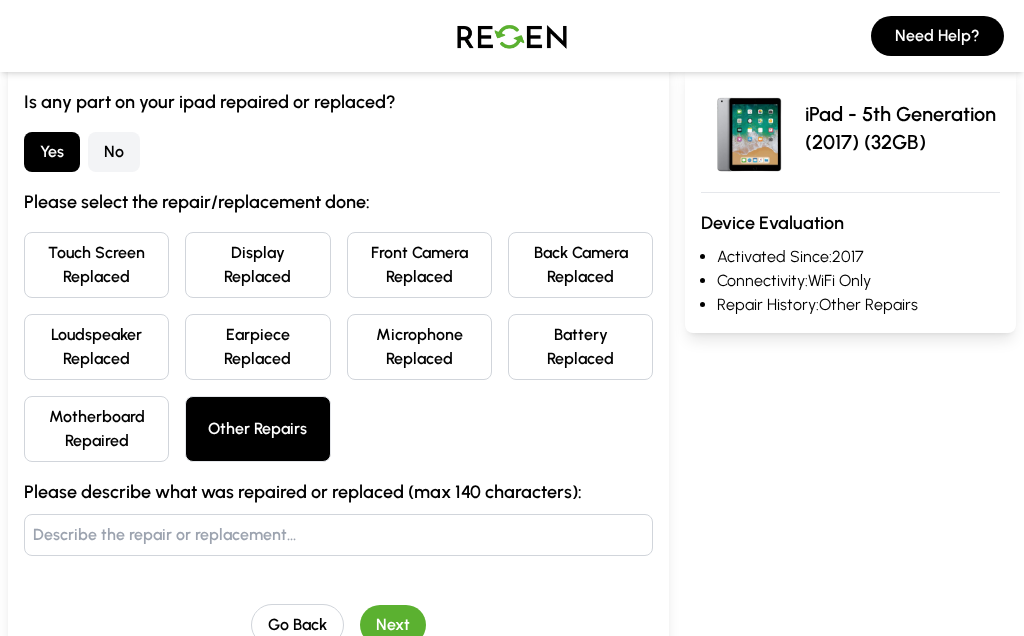 scroll, scrollTop: 308, scrollLeft: 0, axis: vertical 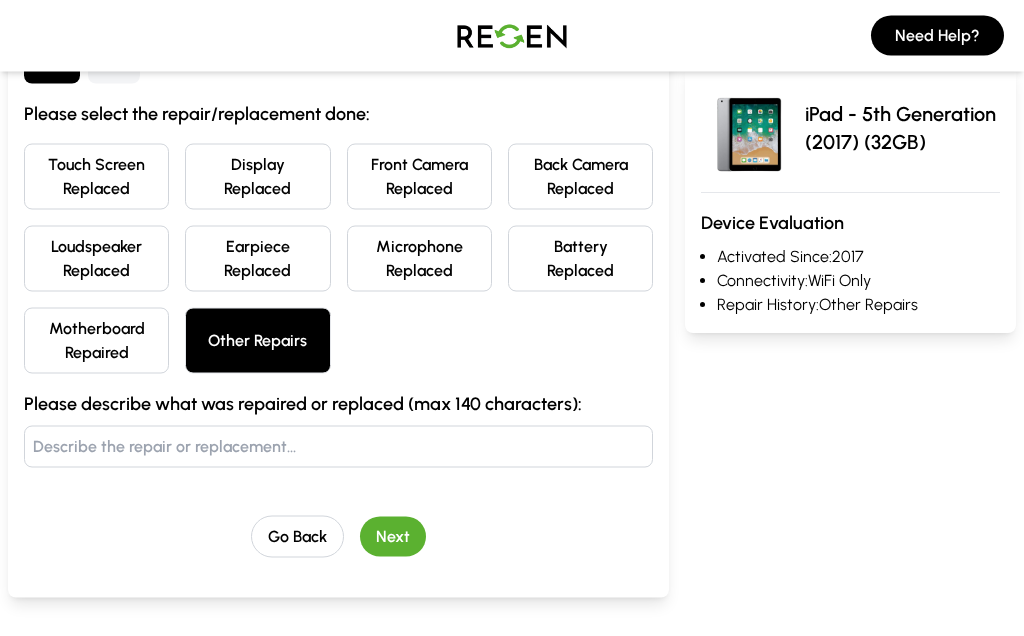 click on "Next" at bounding box center (393, 537) 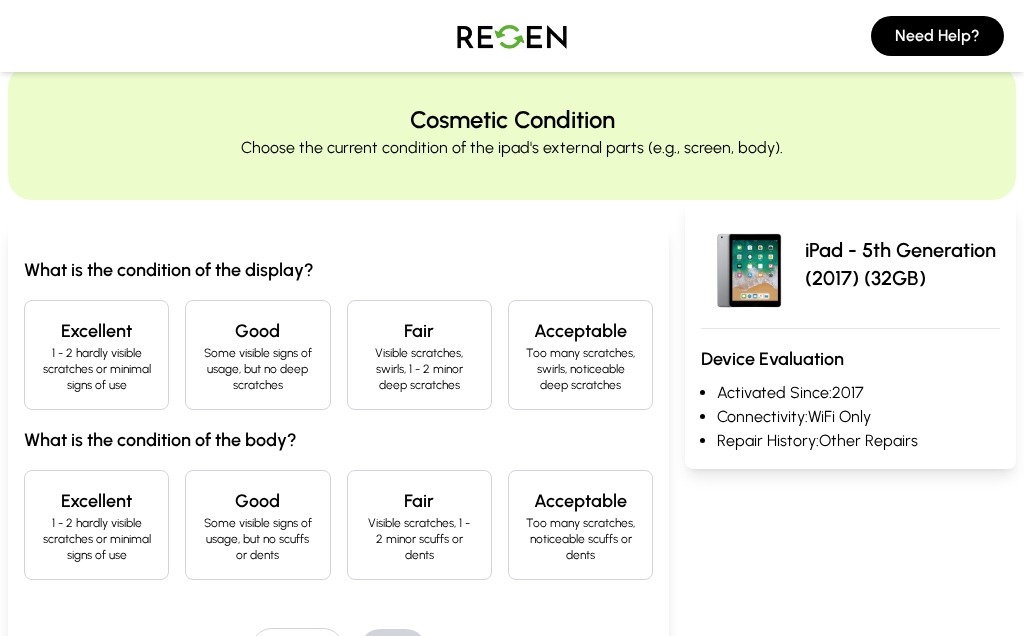 scroll, scrollTop: 0, scrollLeft: 0, axis: both 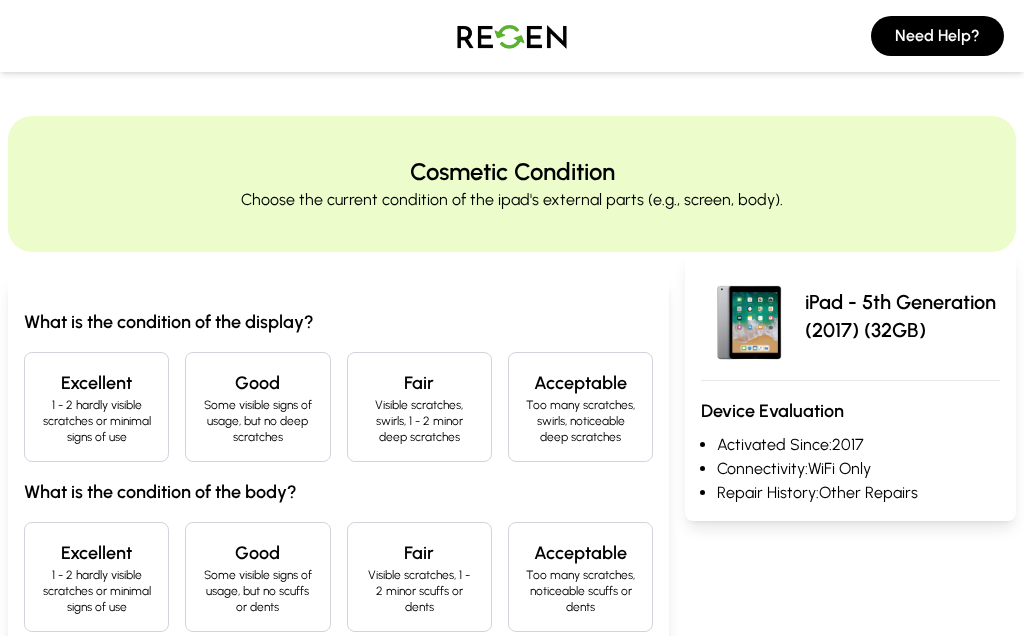 click on "Excellent" at bounding box center [96, 383] 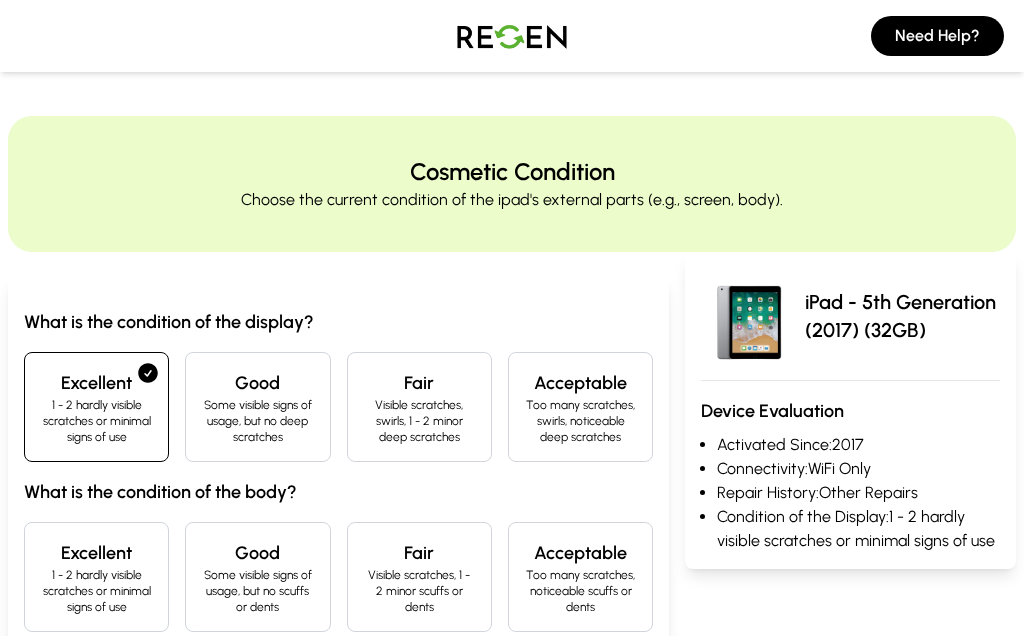 click on "Some visible signs of usage, but no scuffs or dents" at bounding box center [257, 591] 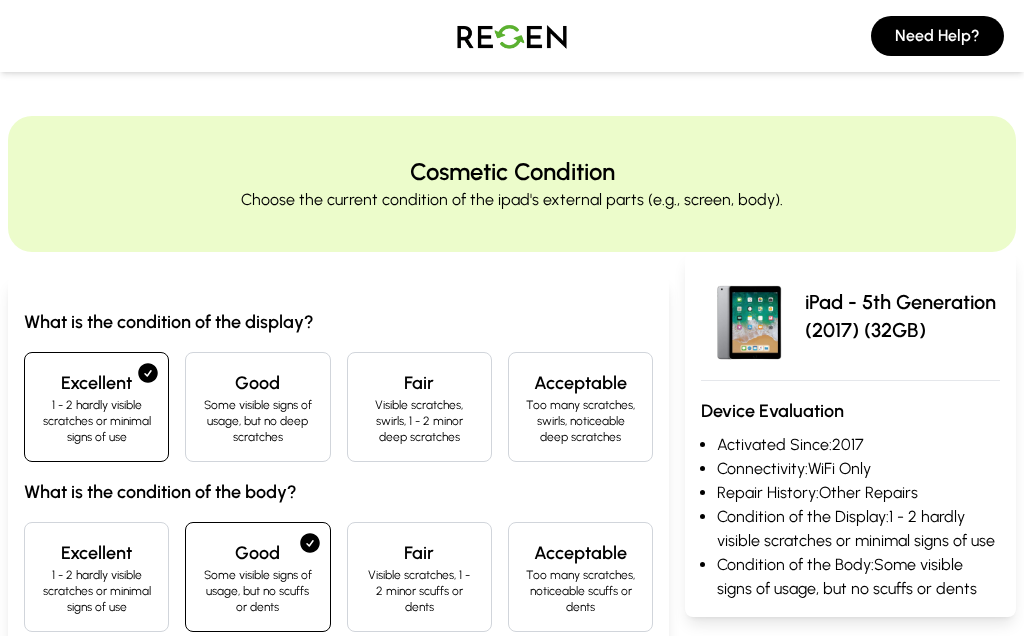 click on "Some visible signs of usage, but no deep scratches" at bounding box center (257, 421) 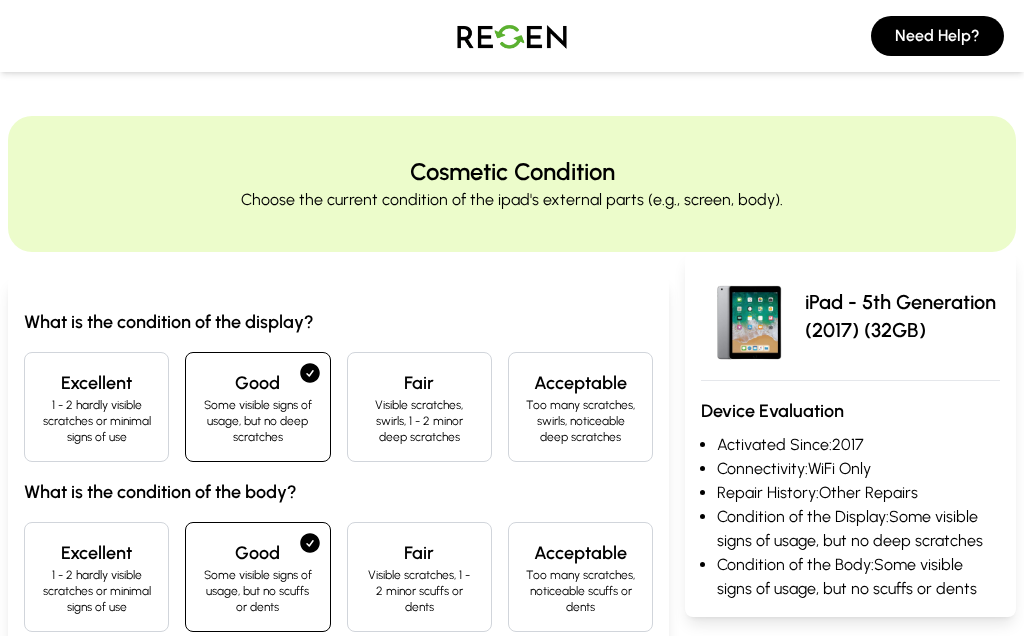 click on "Excellent" at bounding box center (96, 383) 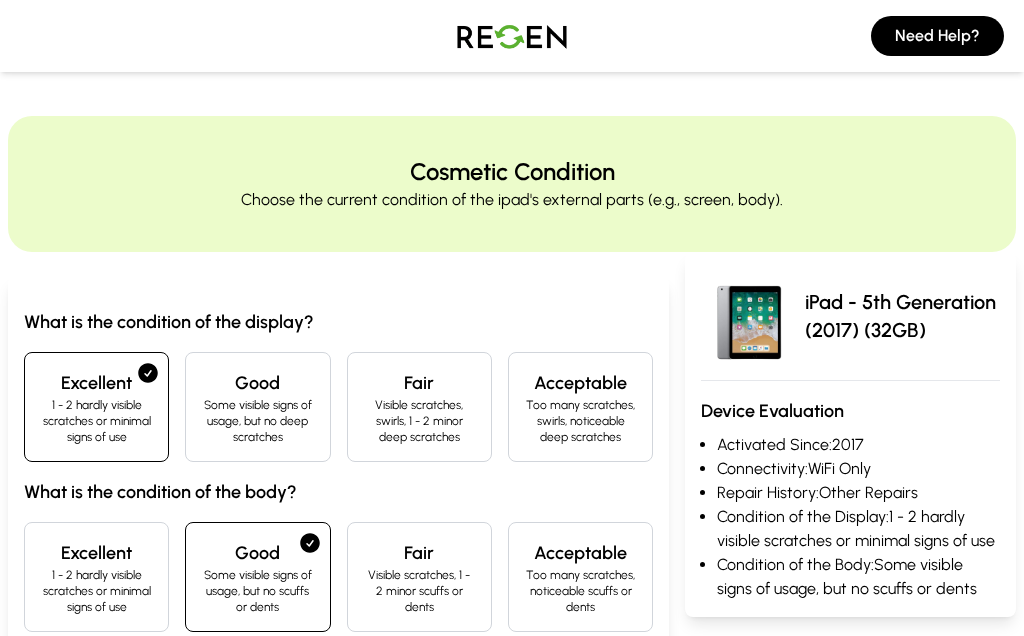 click on "Acceptable" at bounding box center [580, 553] 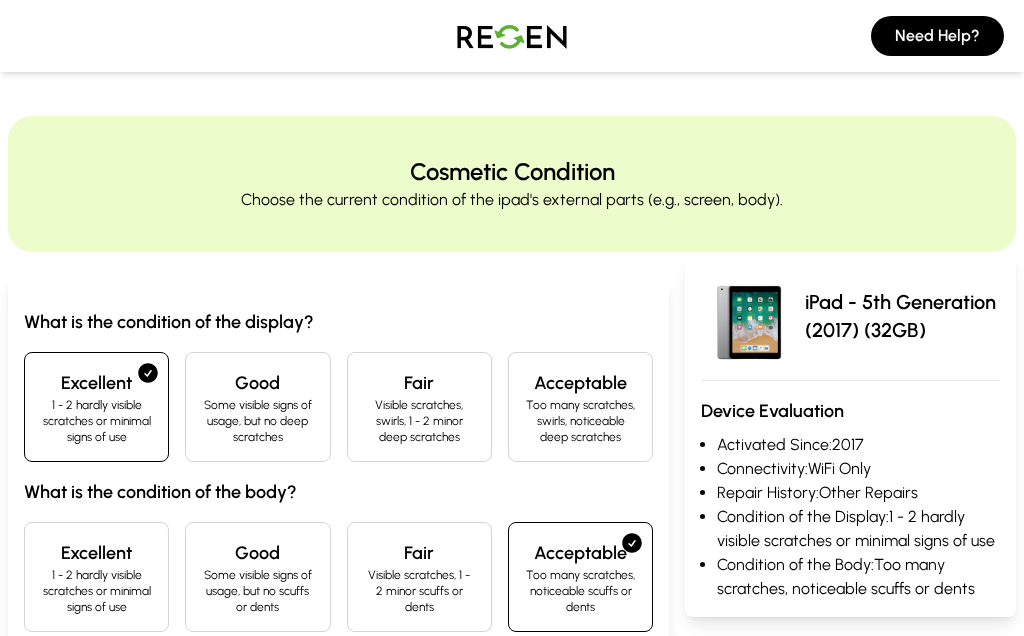 click on "Next" at bounding box center (393, 701) 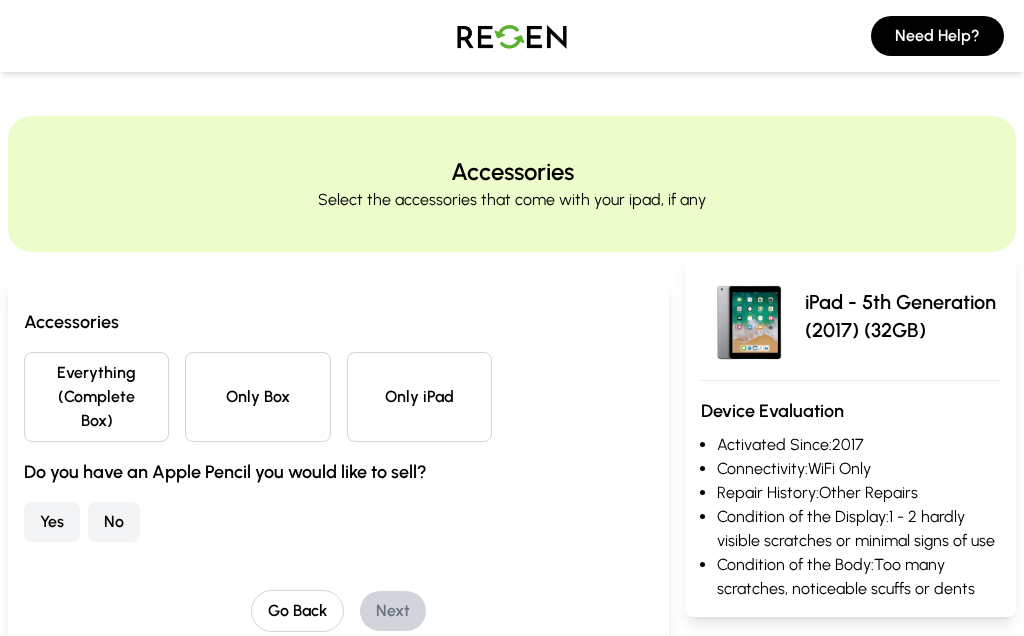 click on "Only iPad" at bounding box center (419, 397) 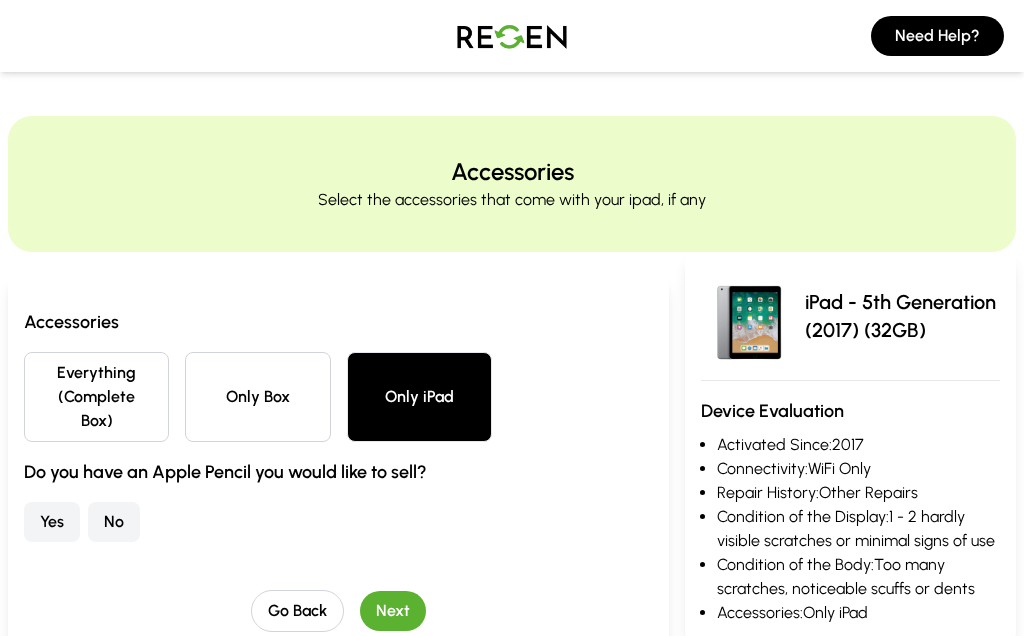 click on "No" at bounding box center (114, 522) 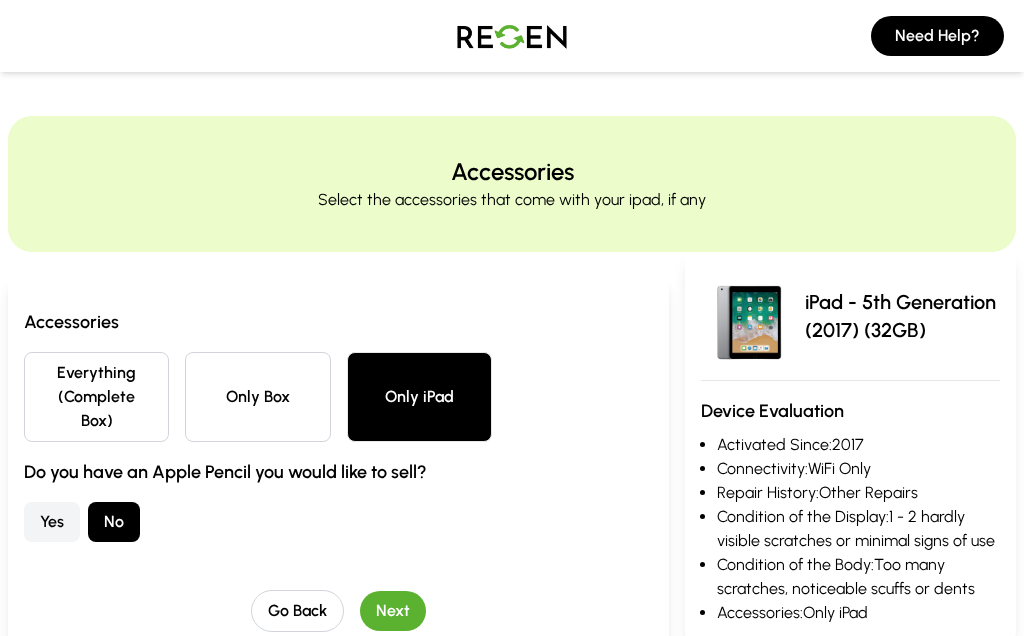 click on "Next" at bounding box center [393, 611] 